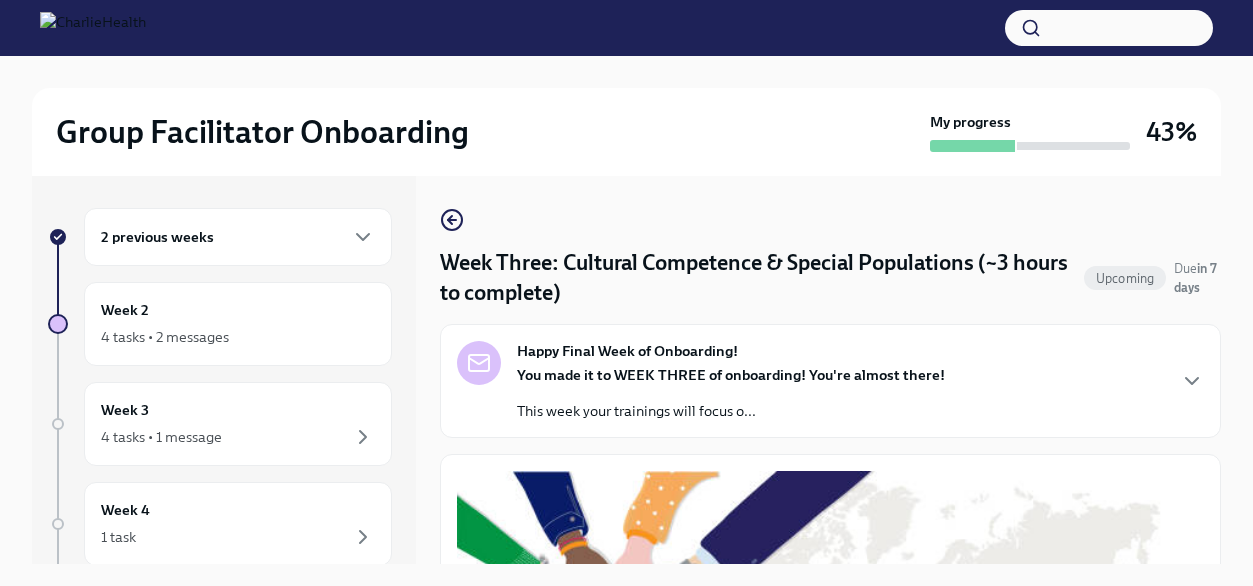 scroll, scrollTop: 0, scrollLeft: 0, axis: both 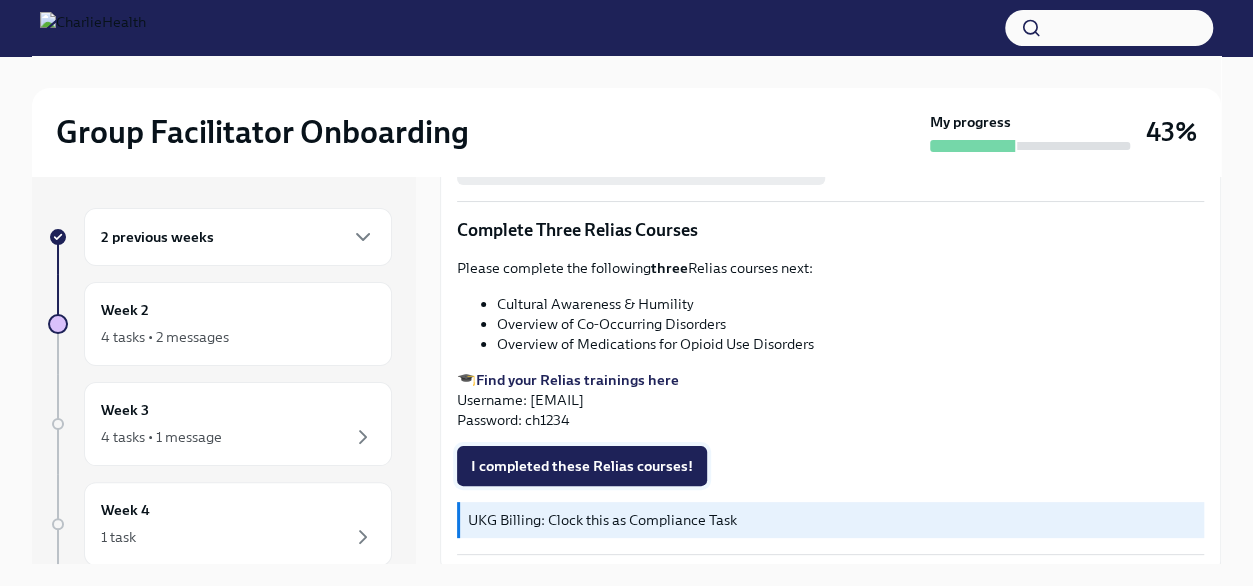 click on "I completed these Relias courses!" at bounding box center (582, 466) 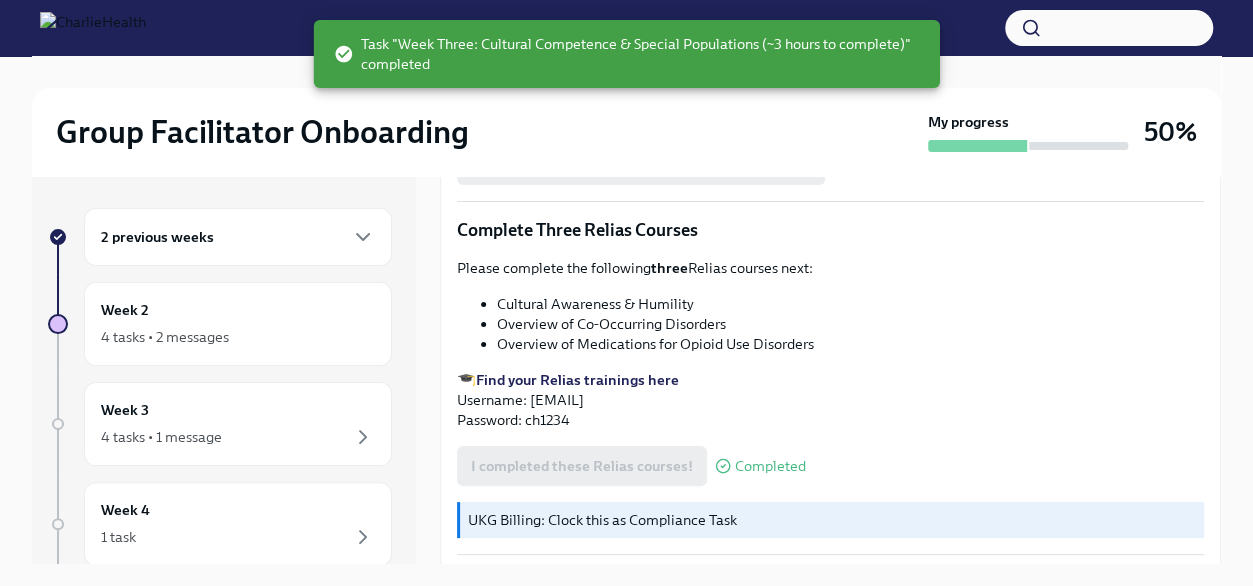 scroll, scrollTop: 34, scrollLeft: 0, axis: vertical 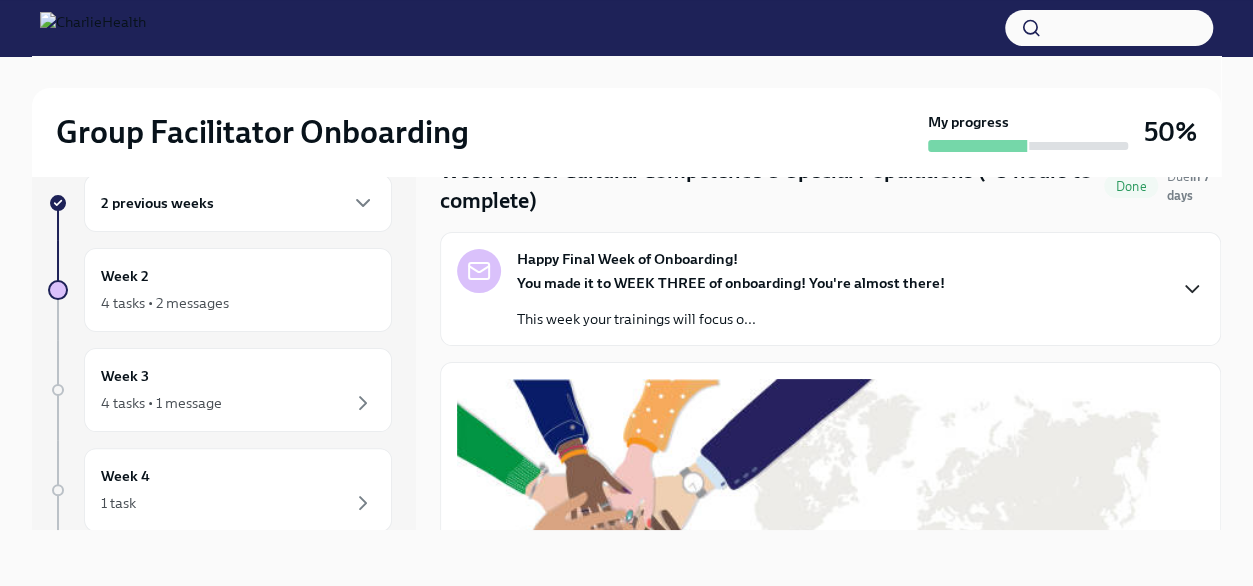 click 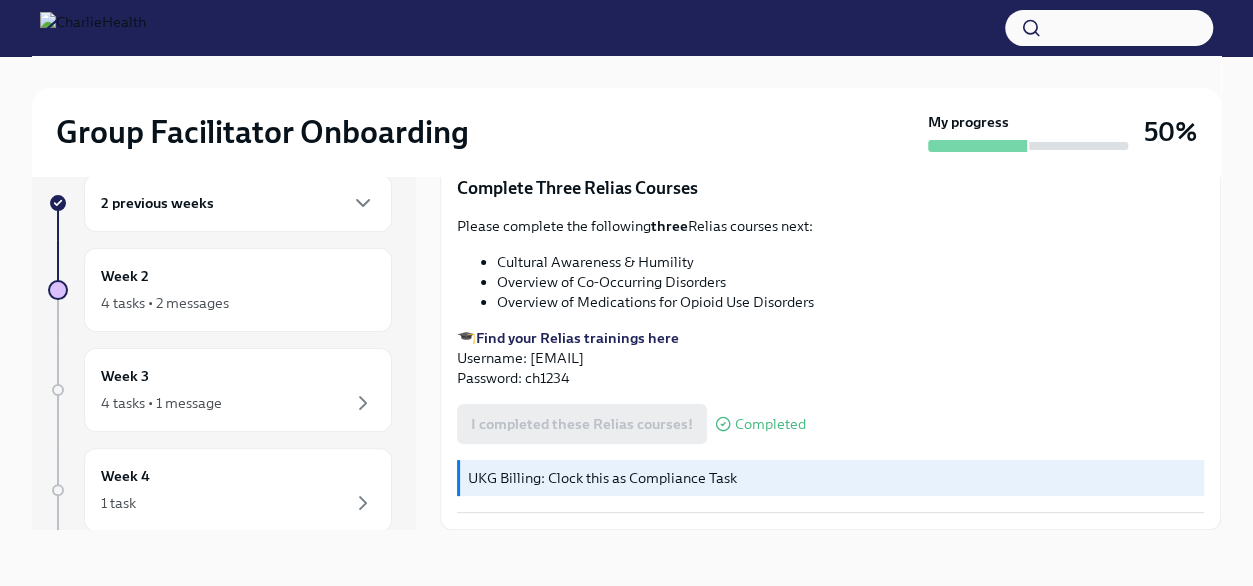 scroll, scrollTop: 2241, scrollLeft: 0, axis: vertical 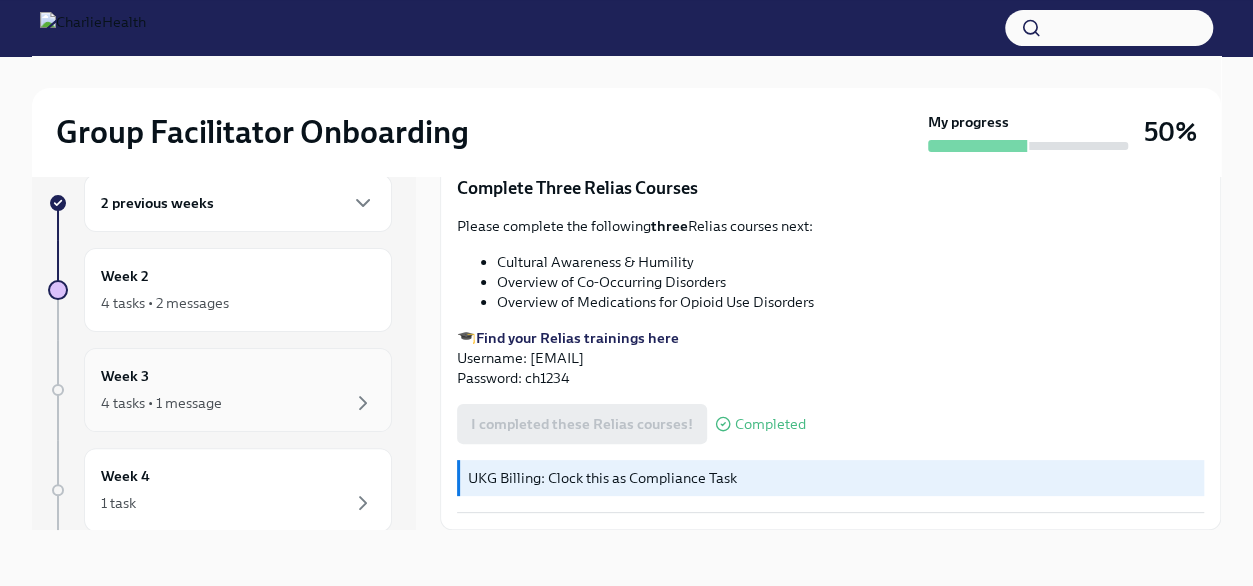 click on "4 tasks • 1 message" at bounding box center (238, 403) 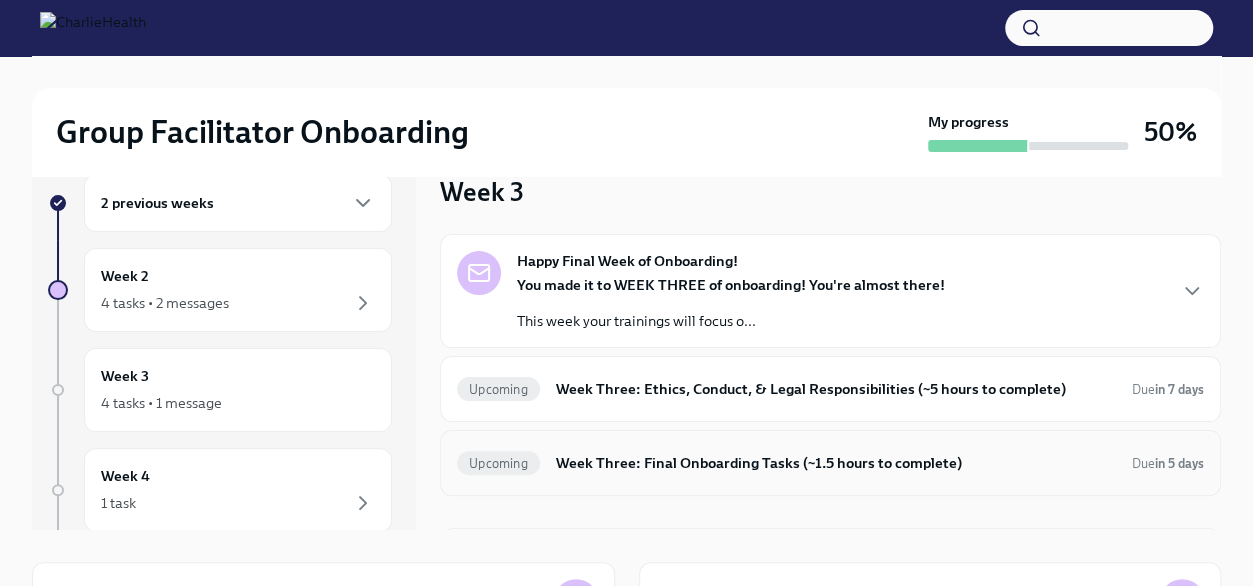click on "Week Three: Final Onboarding Tasks (~1.5 hours to complete)" at bounding box center (836, 463) 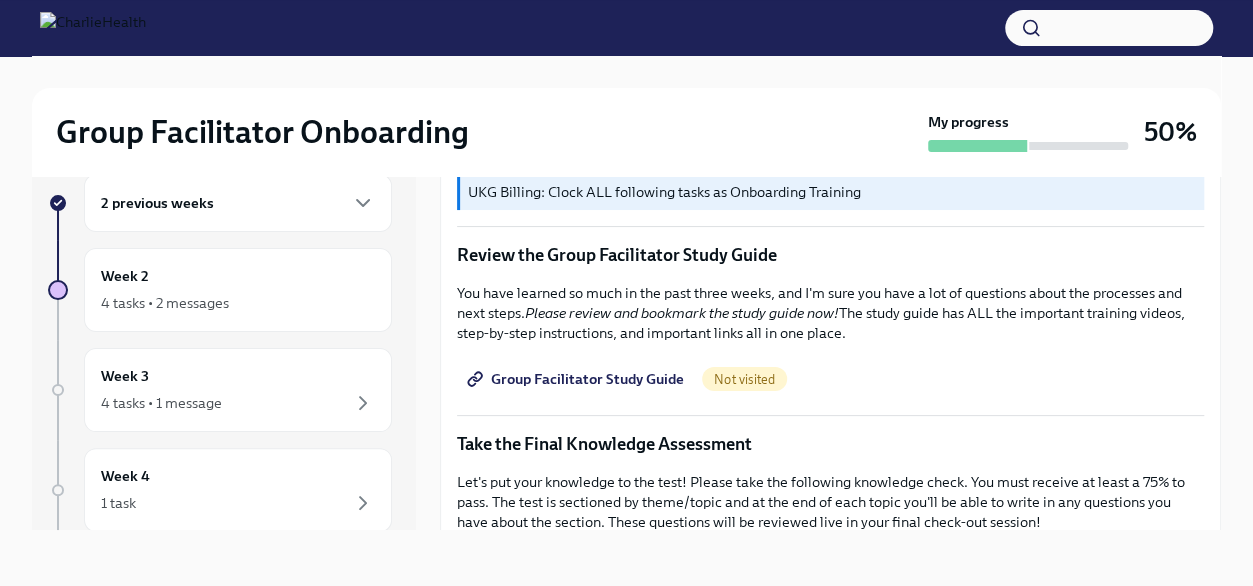 scroll, scrollTop: 827, scrollLeft: 0, axis: vertical 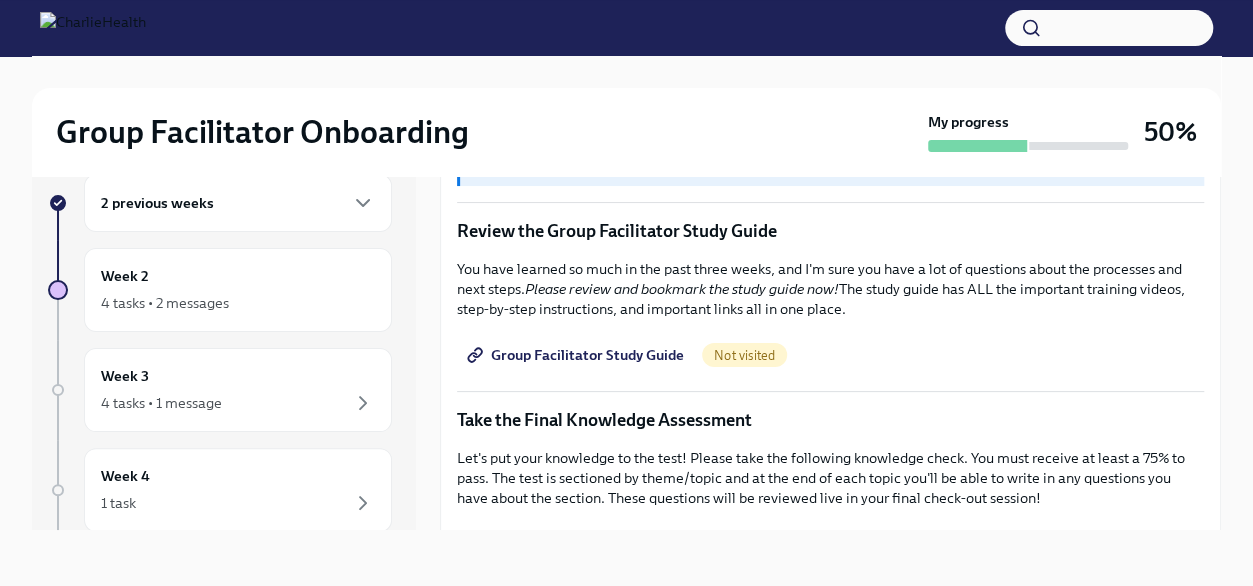 click on "Group Facilitator Study Guide" at bounding box center [577, 355] 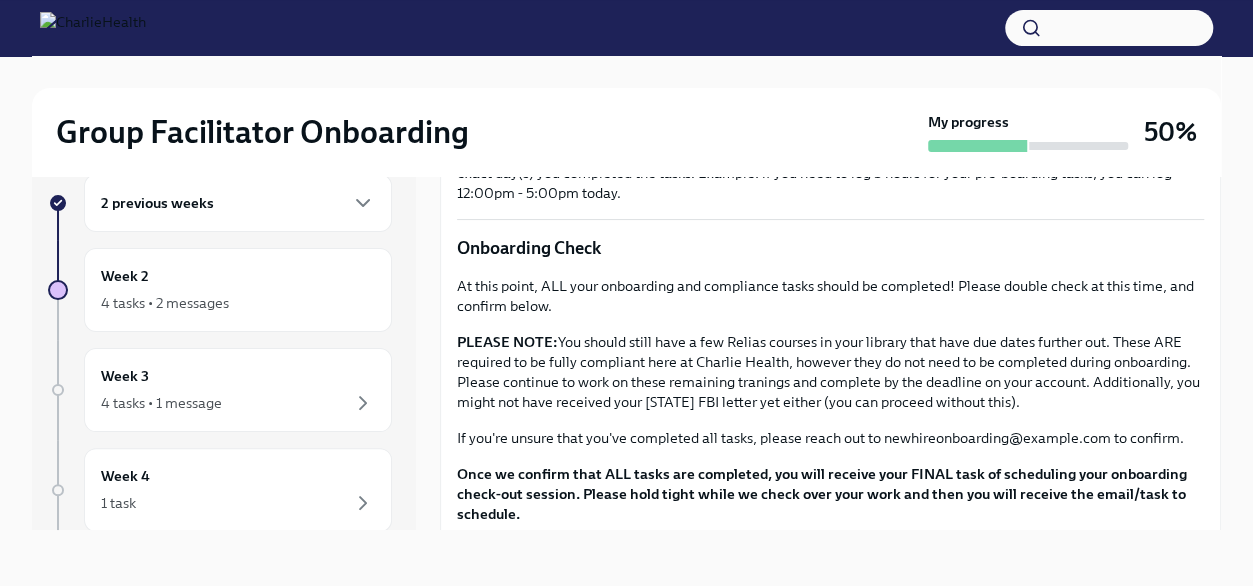 scroll, scrollTop: 1618, scrollLeft: 0, axis: vertical 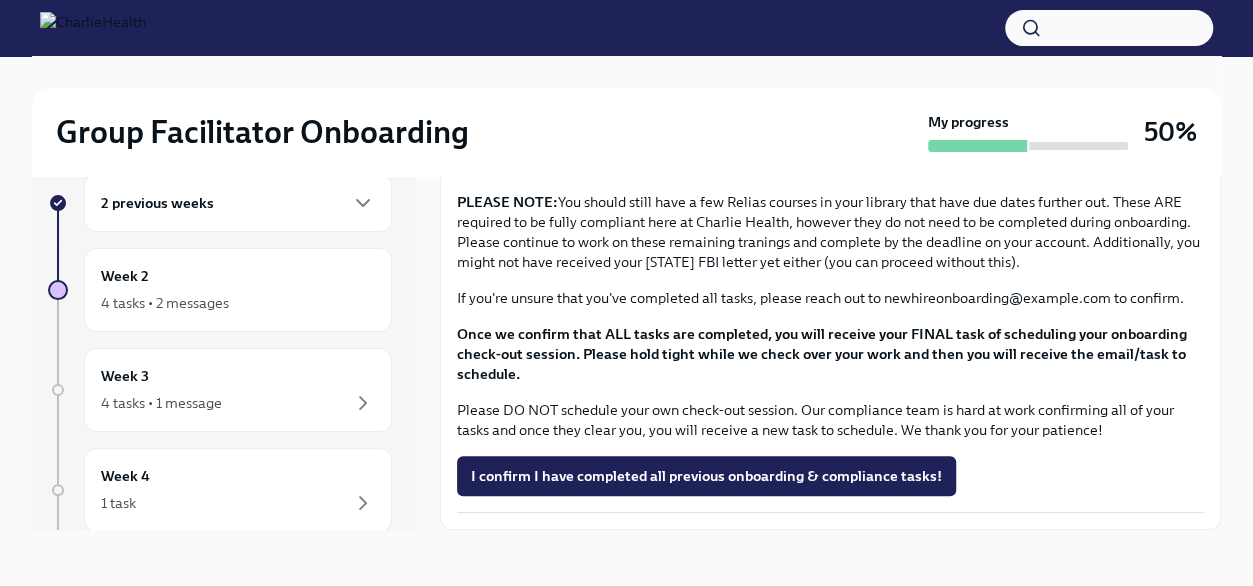 click on "Once we confirm that ALL tasks are completed, you will receive your FINAL task of scheduling your onboarding check-out session. Please hold tight while we check over your work and then you will receive the email/task to schedule." at bounding box center (830, 354) 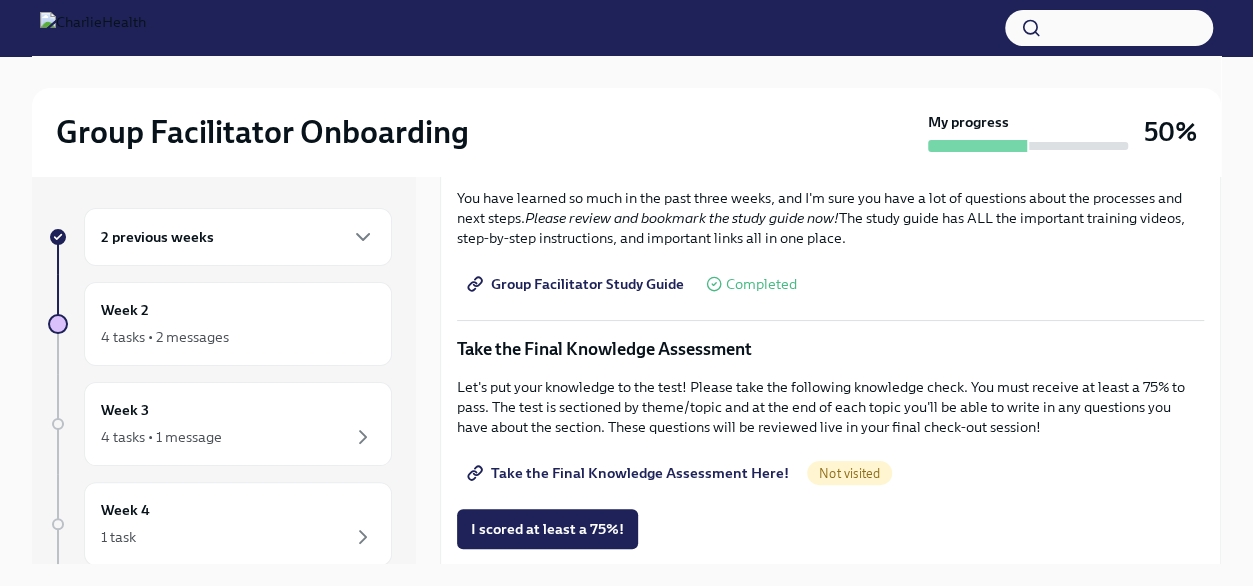 scroll, scrollTop: 927, scrollLeft: 0, axis: vertical 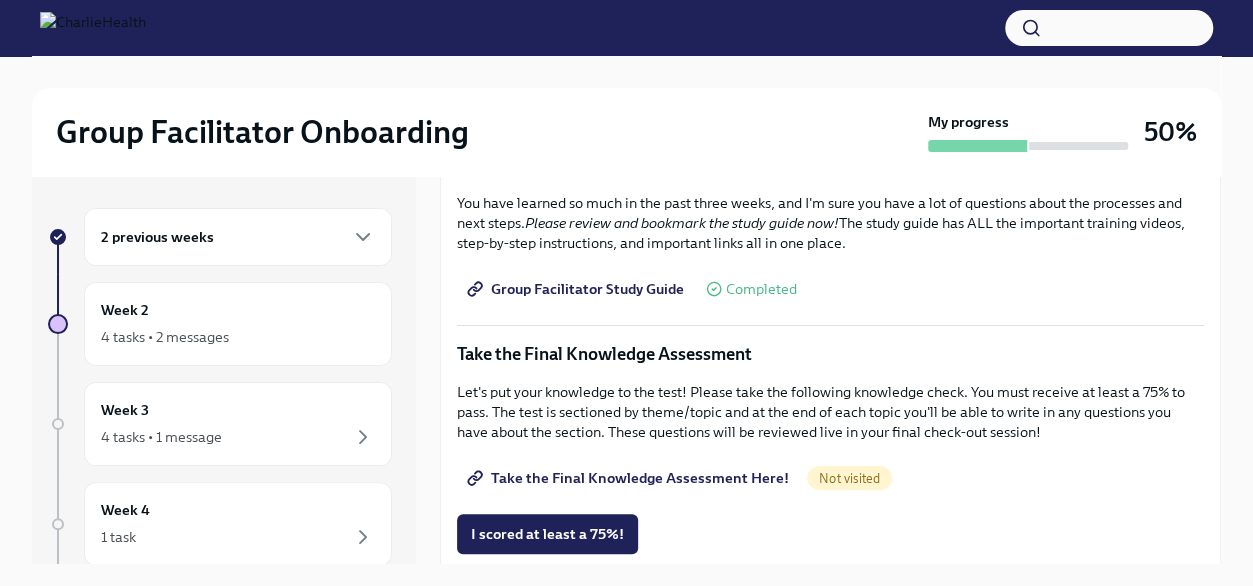 click on "You have successfully made it to your final onboarding tasks! If you have not completed any previous tasks, please pause now and go back to complete before moving forward. UKG Billing: Clock ALL following tasks as Onboarding Training Review the Group Facilitator Study Guide You have learned so much in the past three weeks, and I'm sure you have a lot of questions about the processes and next steps.  Please review and bookmark the study guide now!  The study guide has ALL the important training videos, step-by-step instructions, and important links all in one place. Group Facilitator Study Guide Completed Take the Final Knowledge Assessment Let's put your knowledge to the test! Please take the following knowledge check. You must receive at least a 75% to pass. The test is sectioned by theme/topic and at the end of each topic you'll be able to write in any questions you have about the section. These questions will be reviewed live in your final check-out session! Take the Final Knowledge Assessment Here! Okta" at bounding box center (830, 371) 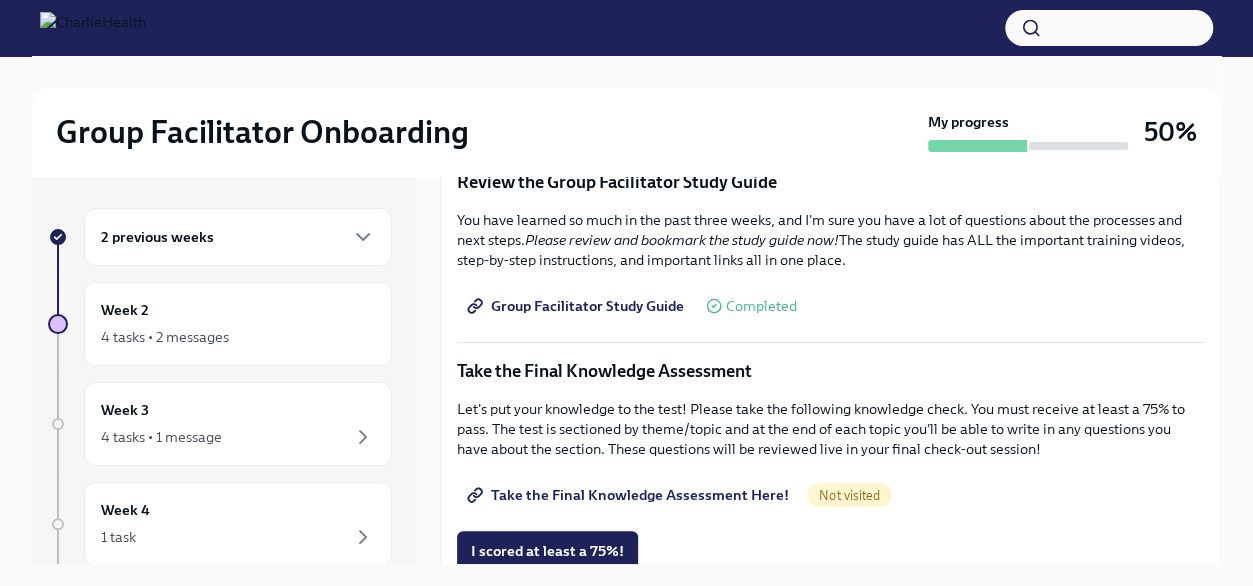 scroll, scrollTop: 895, scrollLeft: 0, axis: vertical 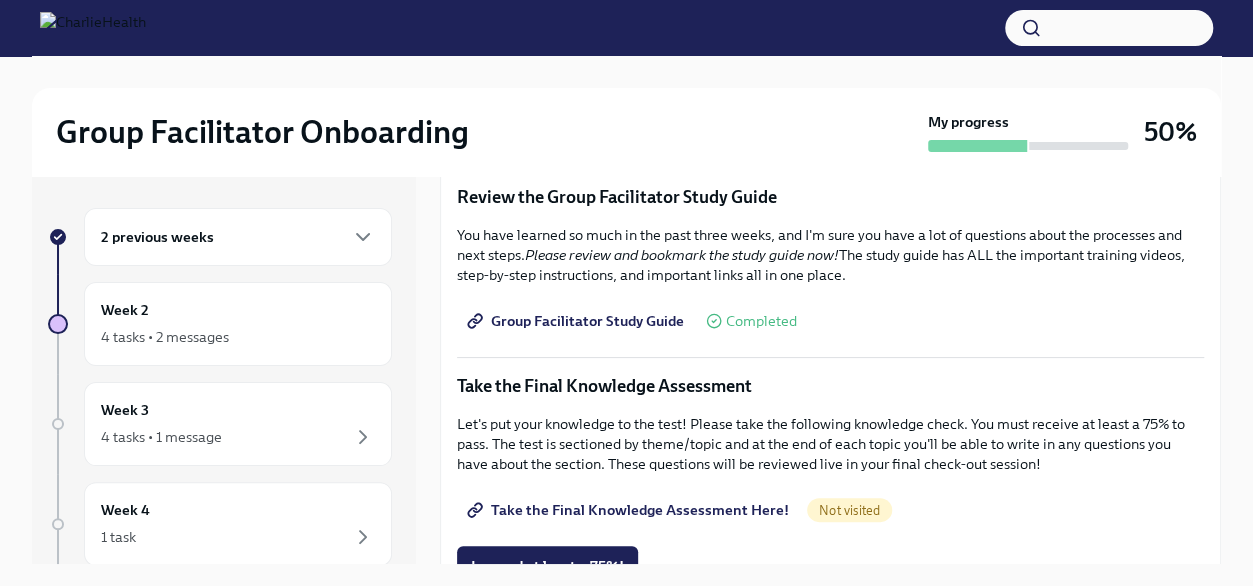 click on "Take the Final Knowledge Assessment" at bounding box center [830, 386] 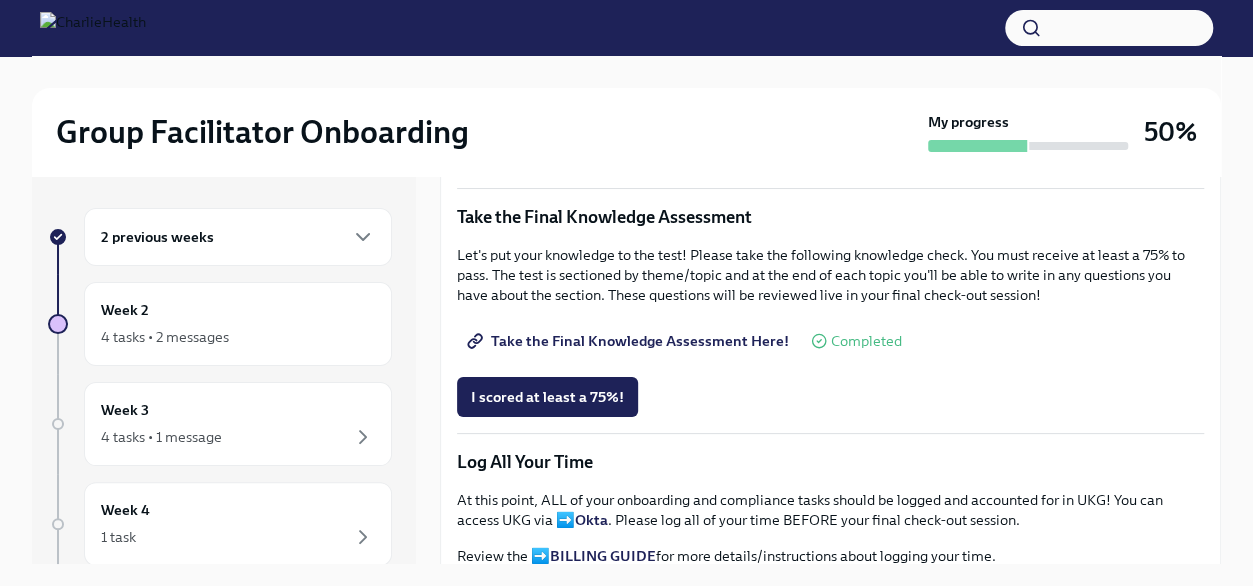 scroll, scrollTop: 1065, scrollLeft: 0, axis: vertical 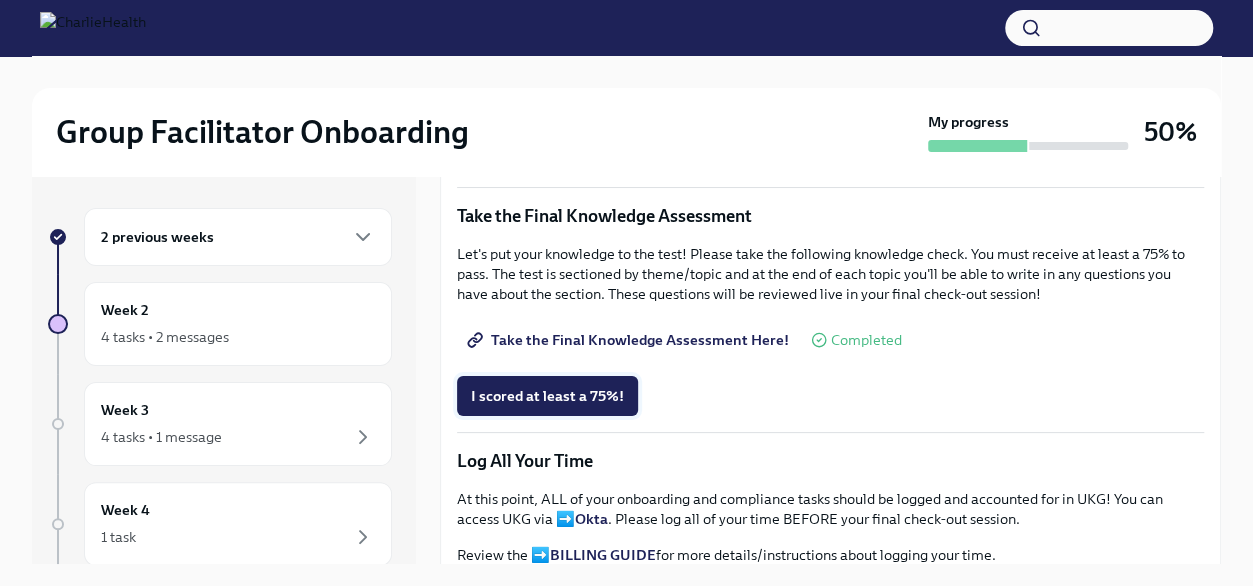 click on "I scored at least a 75%!" at bounding box center [547, 396] 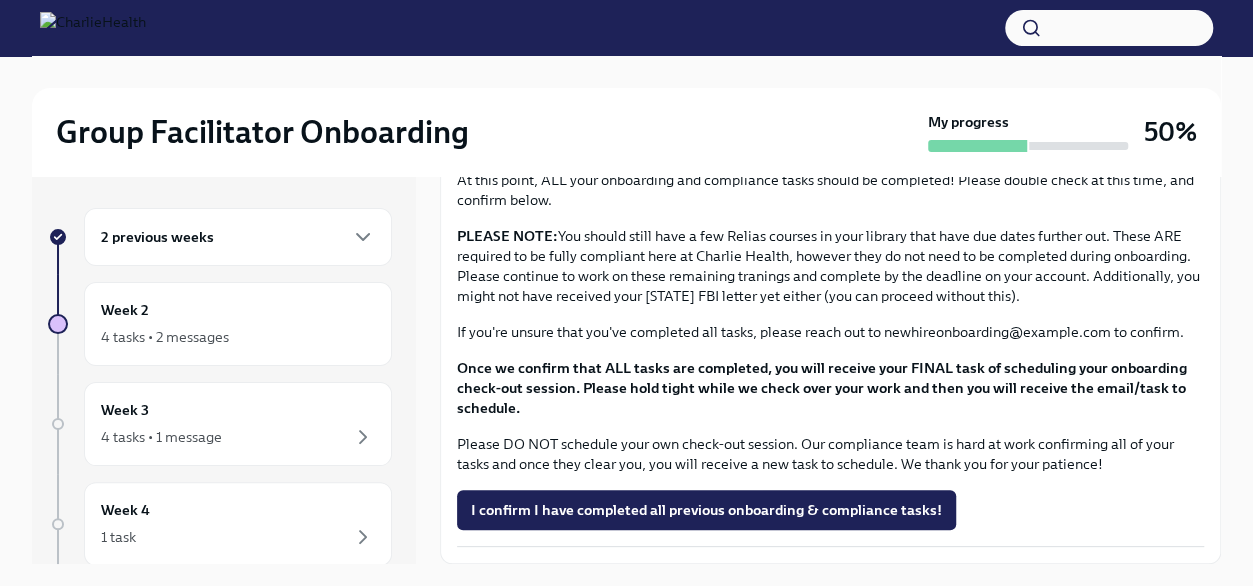 scroll, scrollTop: 1618, scrollLeft: 0, axis: vertical 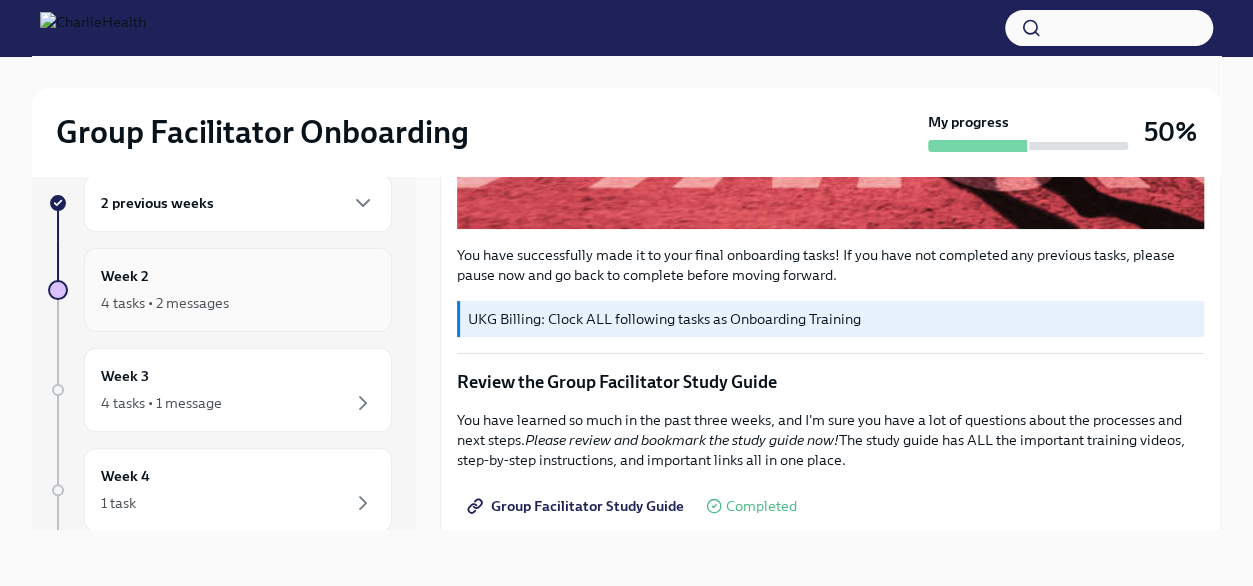 click on "4 tasks • 2 messages" at bounding box center [165, 303] 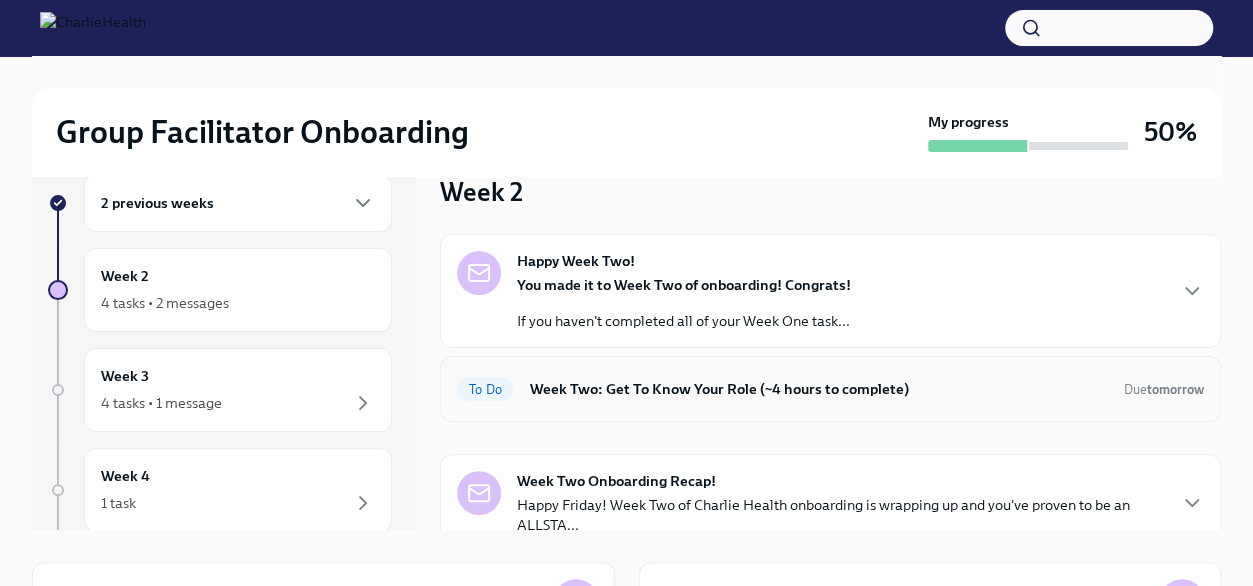scroll, scrollTop: 82, scrollLeft: 0, axis: vertical 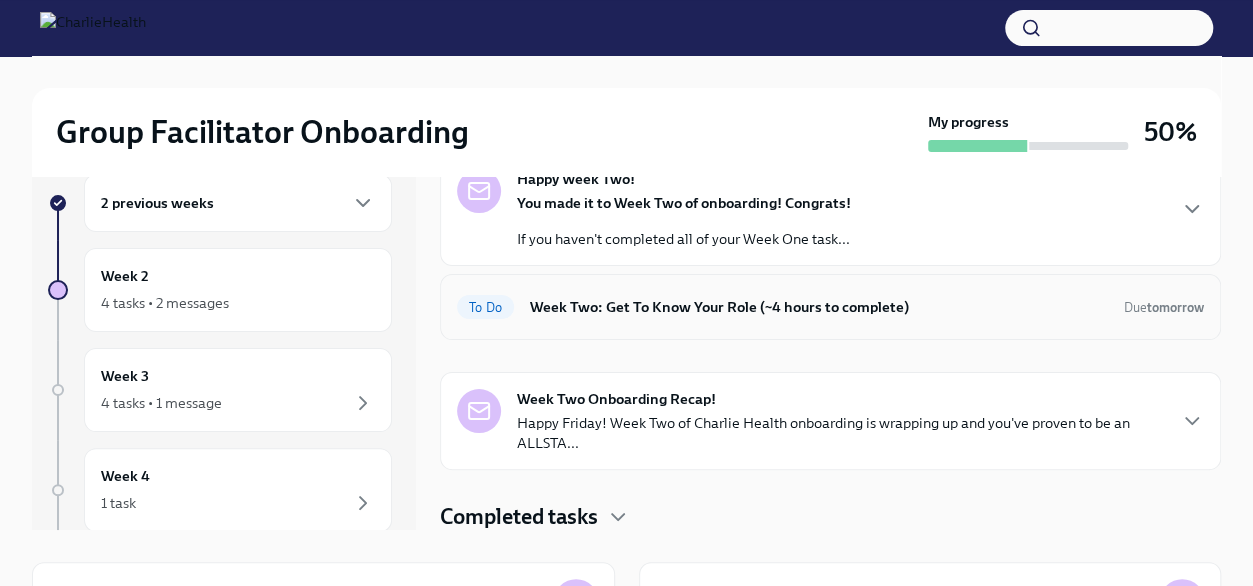 click on "To Do Week Two: Get To Know Your Role (~4 hours to complete) Due  tomorrow" at bounding box center (830, 307) 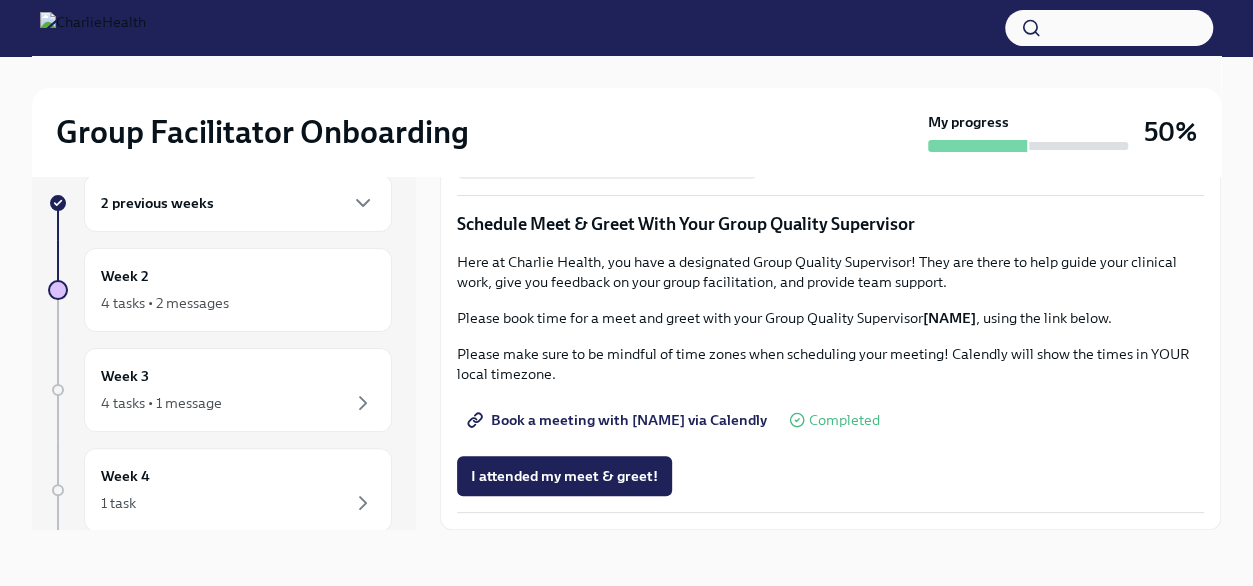 scroll, scrollTop: 1890, scrollLeft: 0, axis: vertical 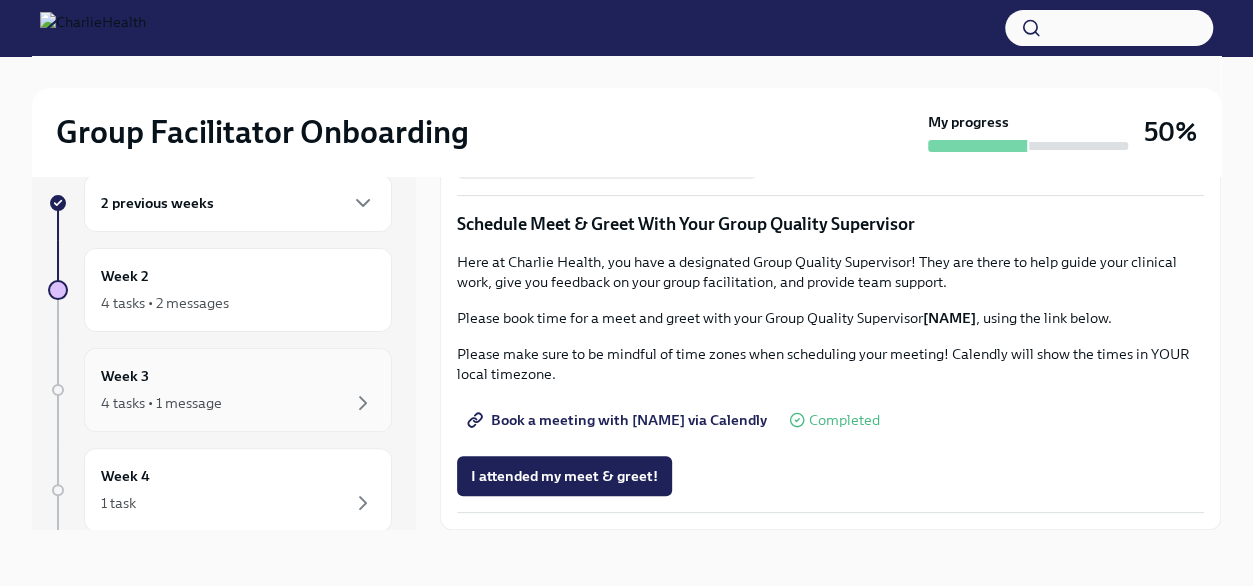 click on "Week 3 4 tasks • 1 message" at bounding box center [238, 390] 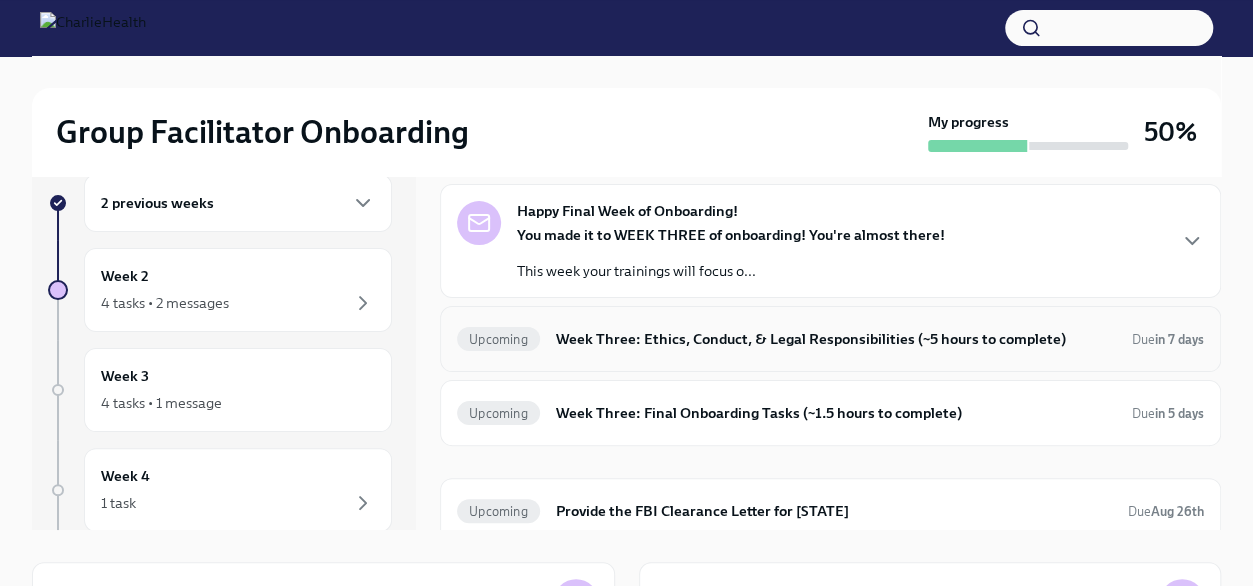 scroll, scrollTop: 44, scrollLeft: 0, axis: vertical 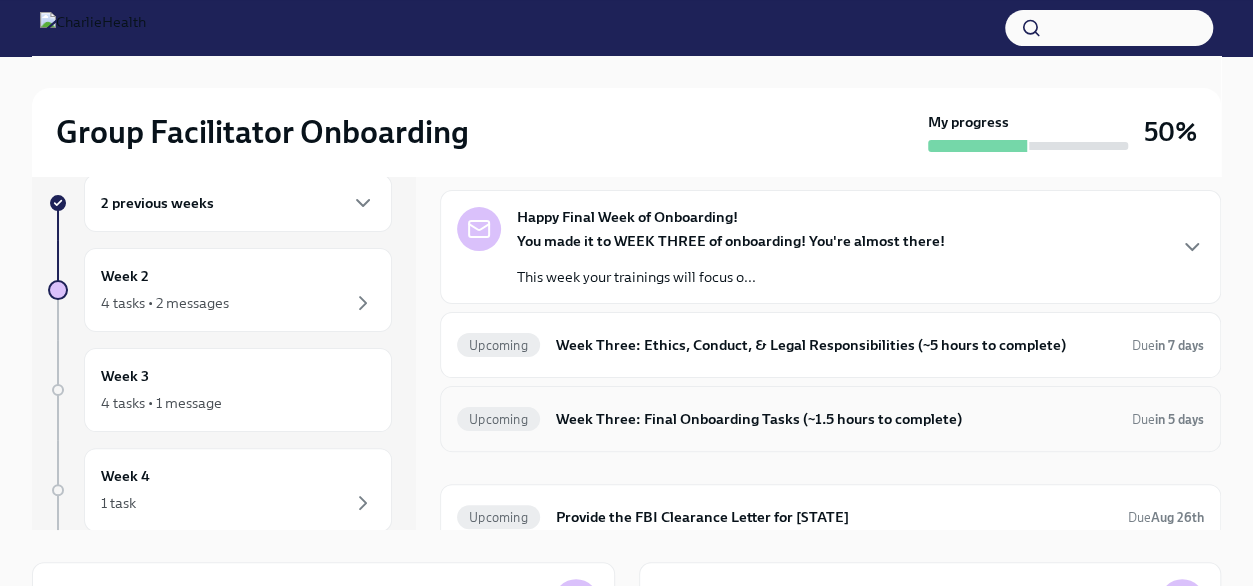 click on "Week Three: Final Onboarding Tasks (~1.5 hours to complete)" at bounding box center [836, 419] 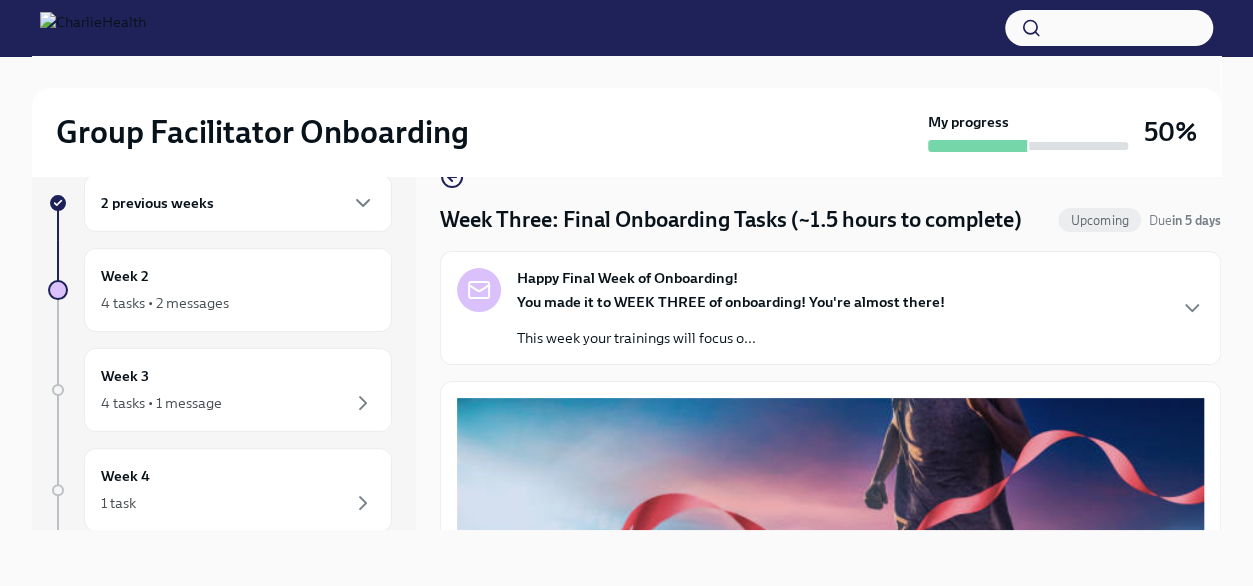 scroll, scrollTop: 0, scrollLeft: 0, axis: both 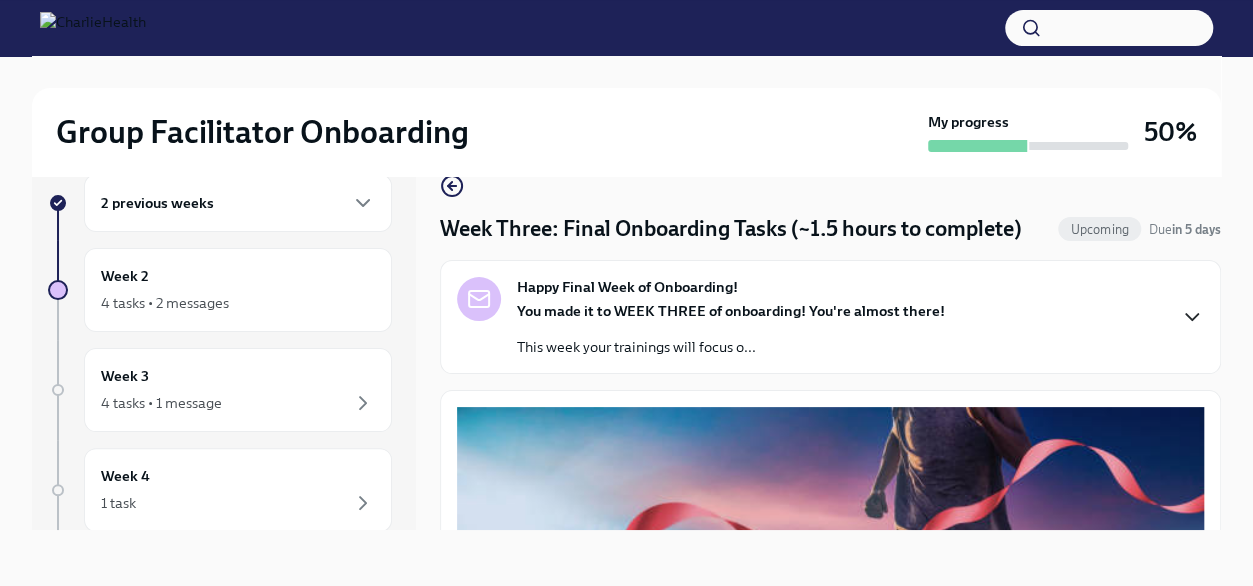 click 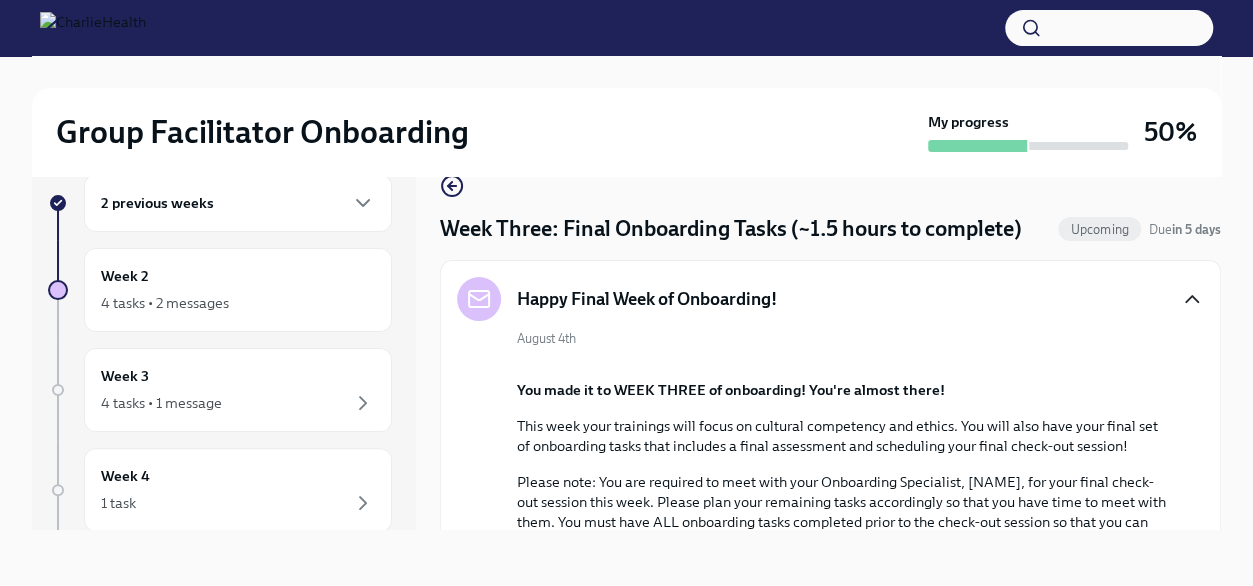click 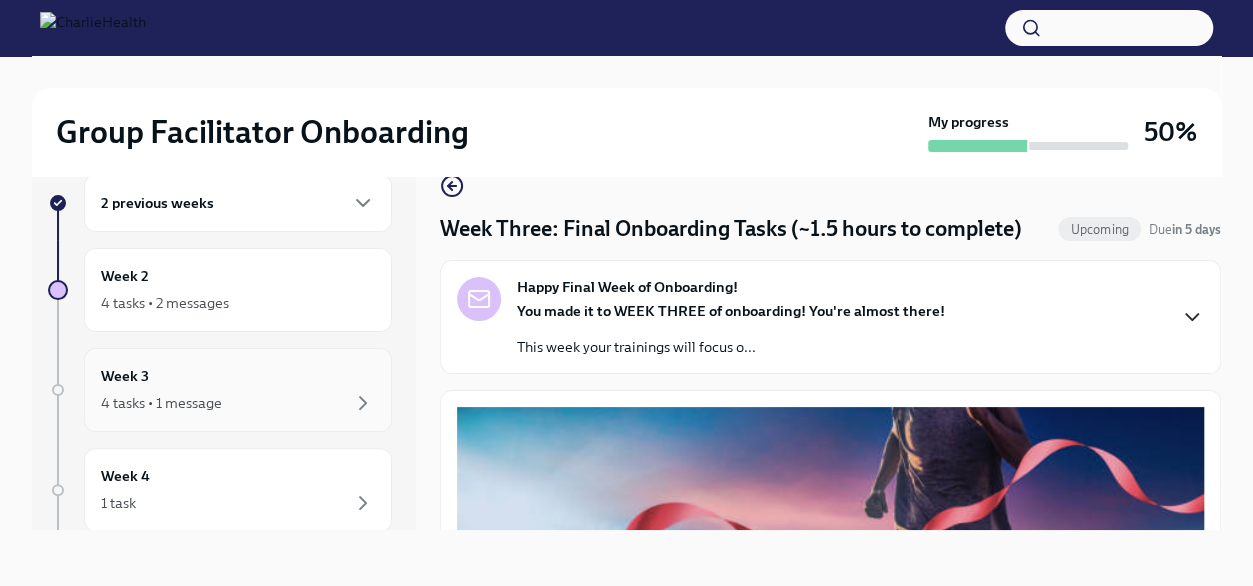 click on "Week 3 4 tasks • 1 message" at bounding box center [238, 390] 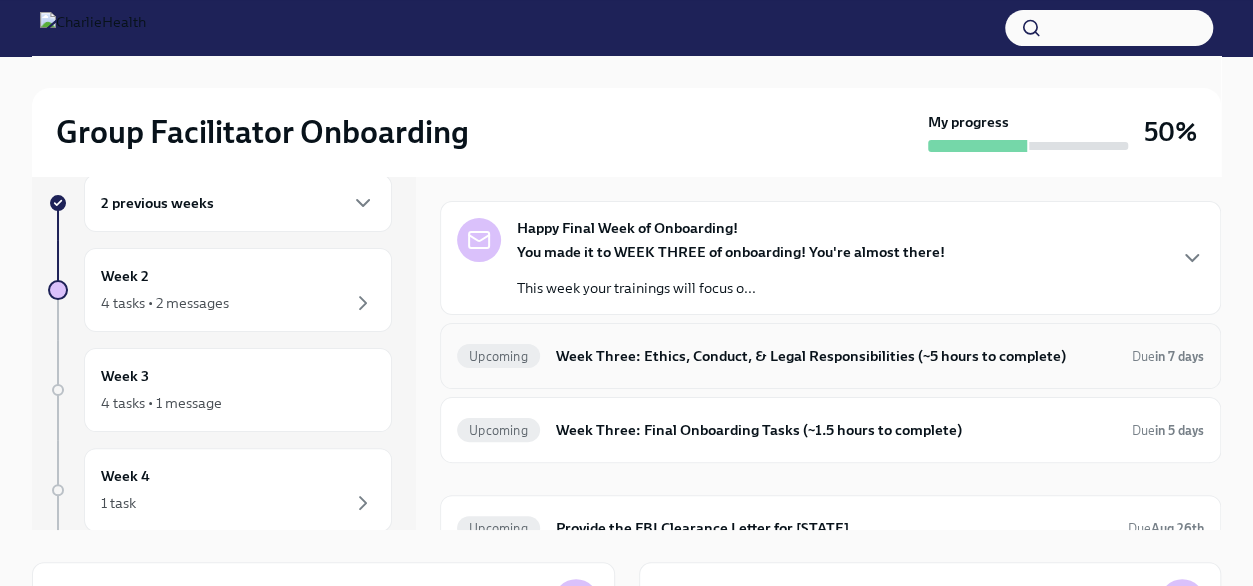 scroll, scrollTop: 0, scrollLeft: 0, axis: both 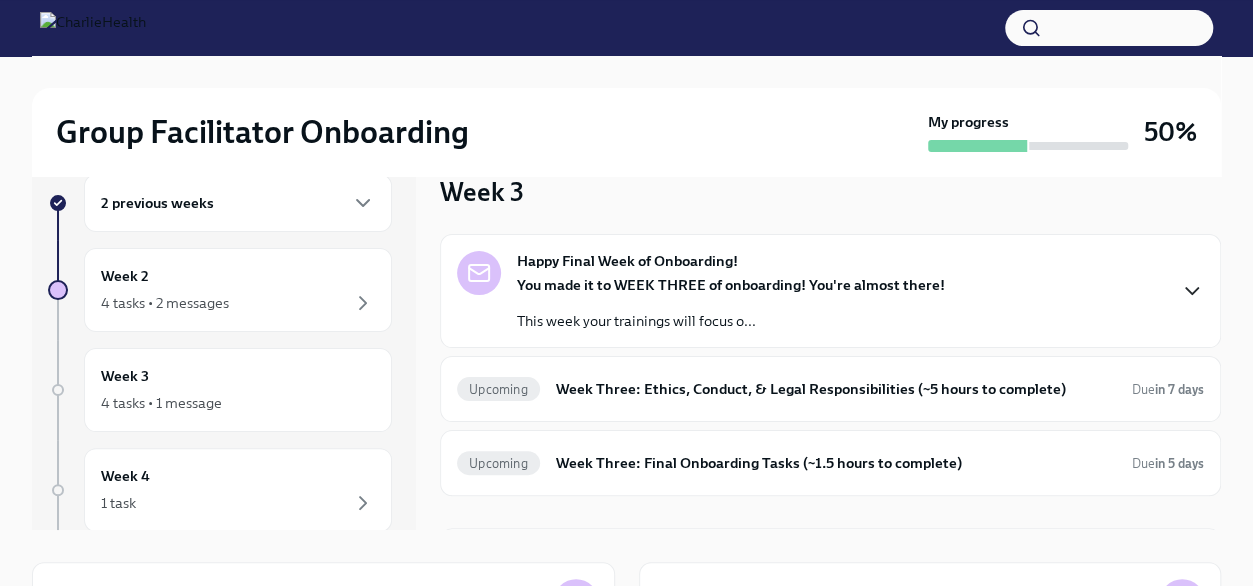 click 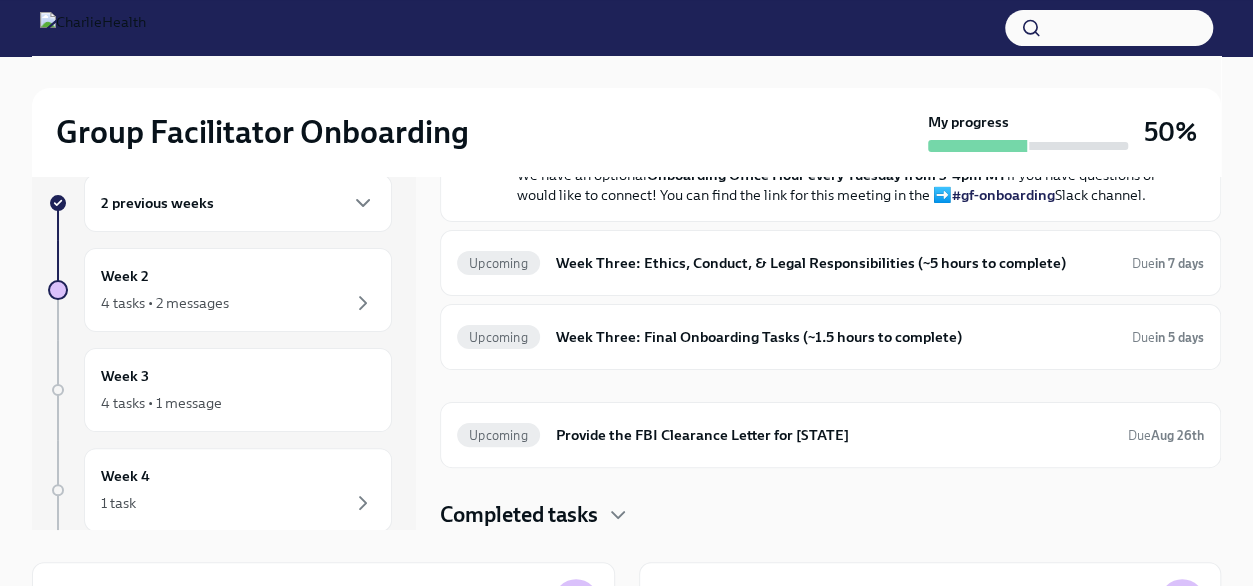 scroll, scrollTop: 722, scrollLeft: 0, axis: vertical 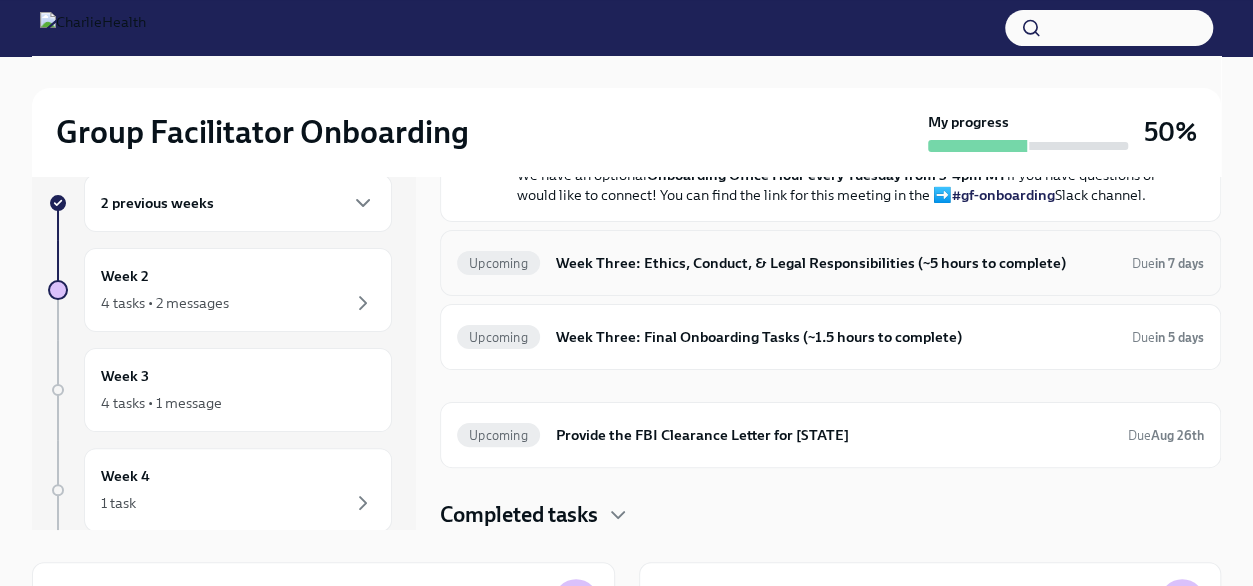 click on "Week Three: Ethics, Conduct, & Legal Responsibilities (~5 hours to complete)" at bounding box center (836, 263) 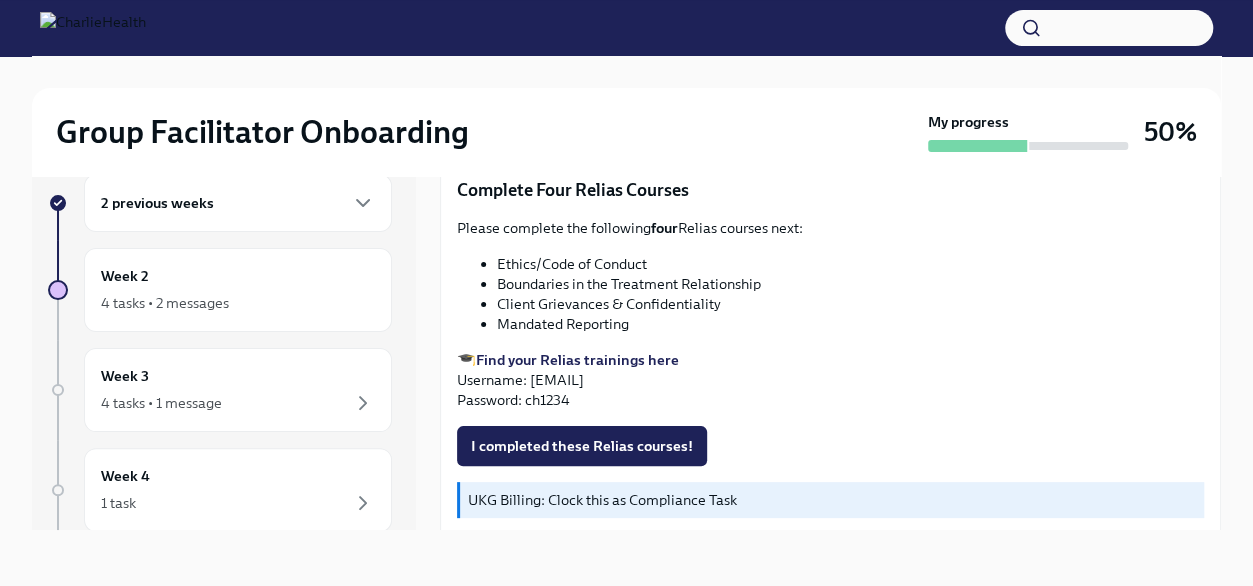 scroll, scrollTop: 841, scrollLeft: 0, axis: vertical 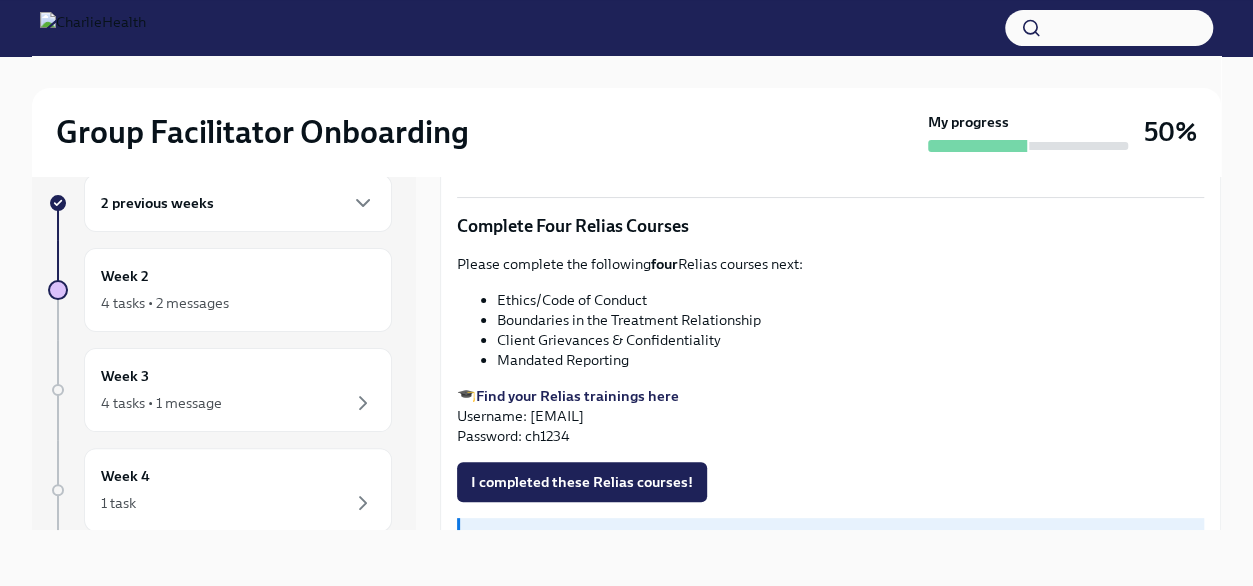 click on "Find your Relias trainings here" at bounding box center [577, 396] 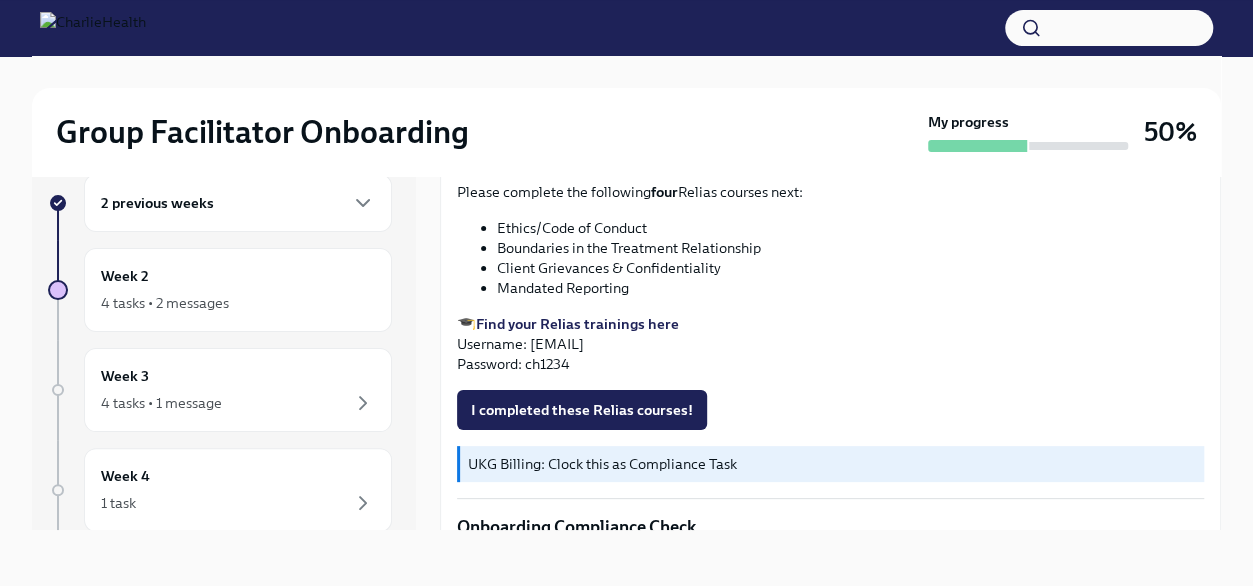 drag, startPoint x: 593, startPoint y: 403, endPoint x: 789, endPoint y: 413, distance: 196.25494 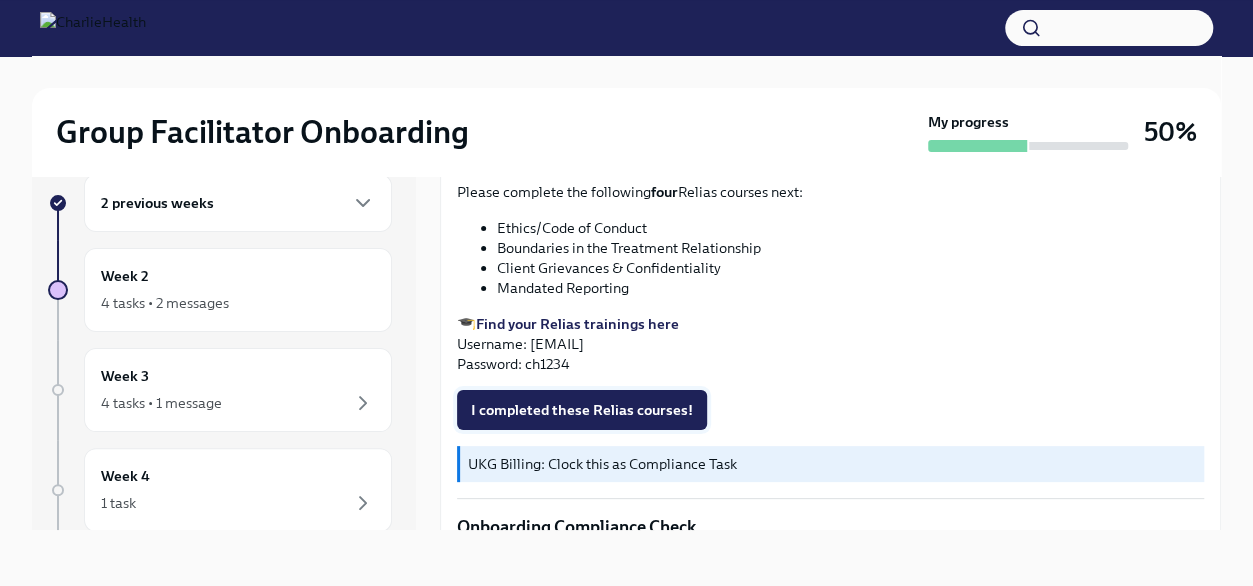 click on "I completed these Relias courses!" at bounding box center [582, 410] 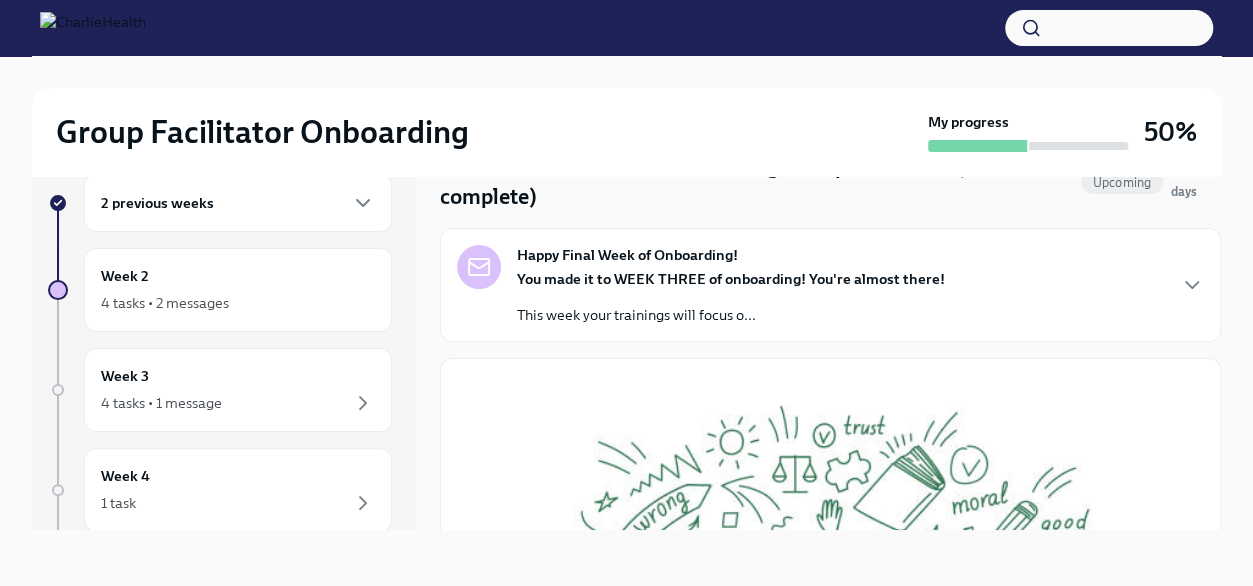 scroll, scrollTop: 58, scrollLeft: 0, axis: vertical 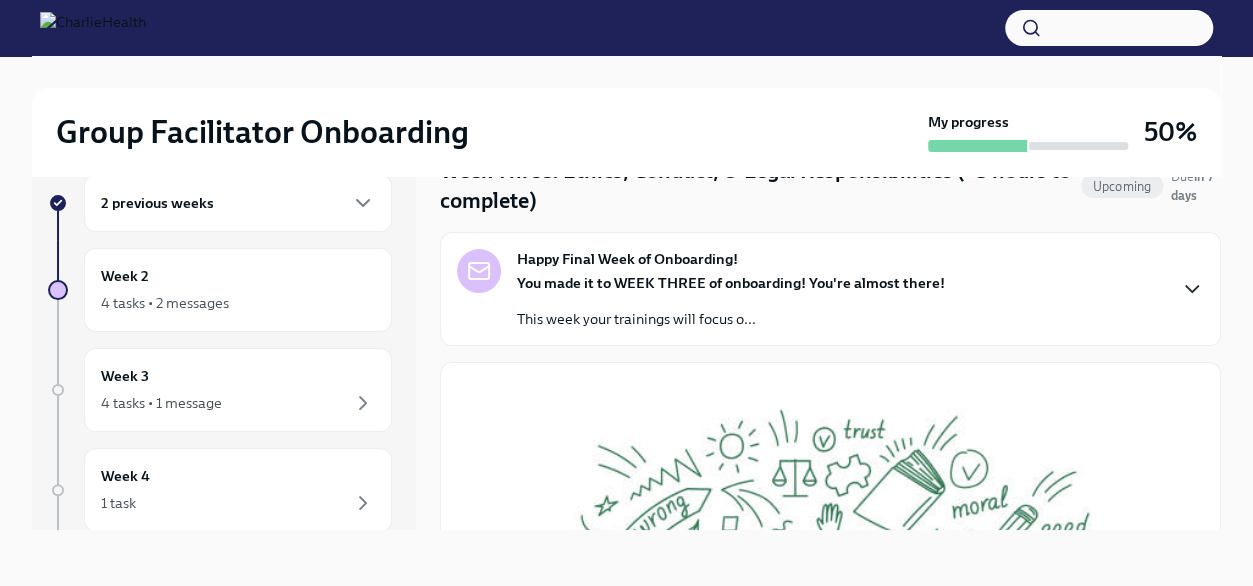 click 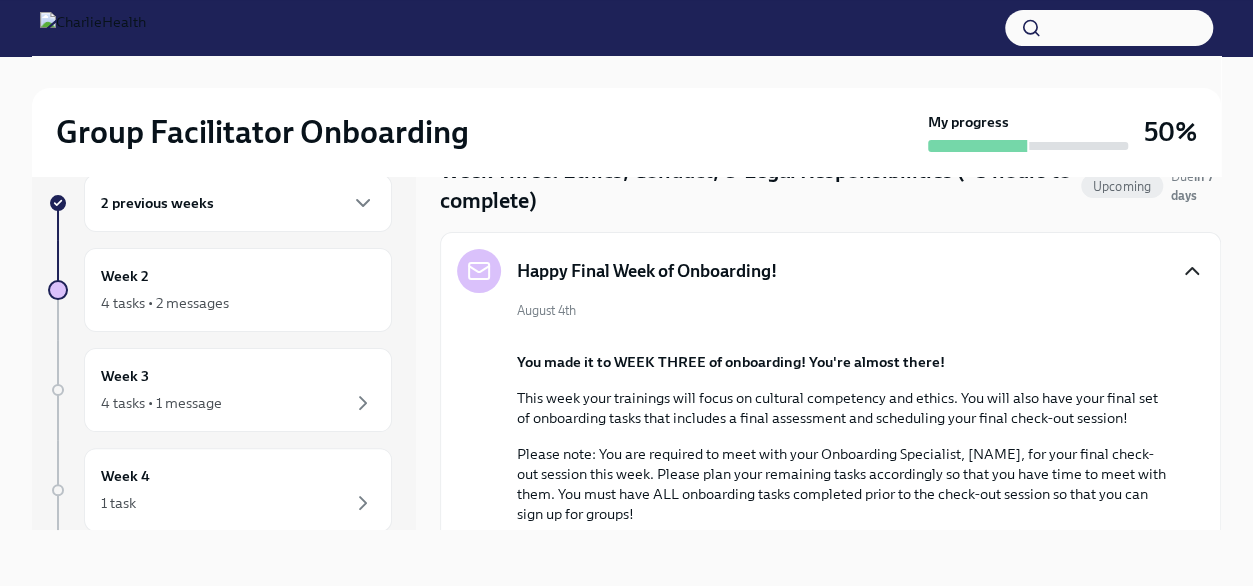 click 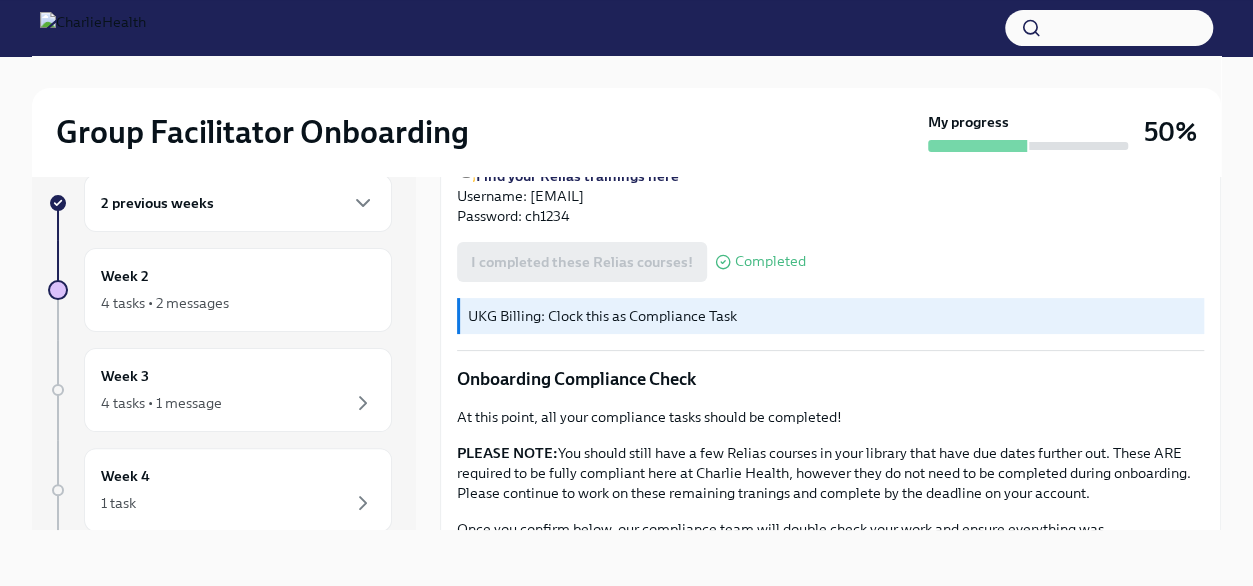 scroll, scrollTop: 1167, scrollLeft: 0, axis: vertical 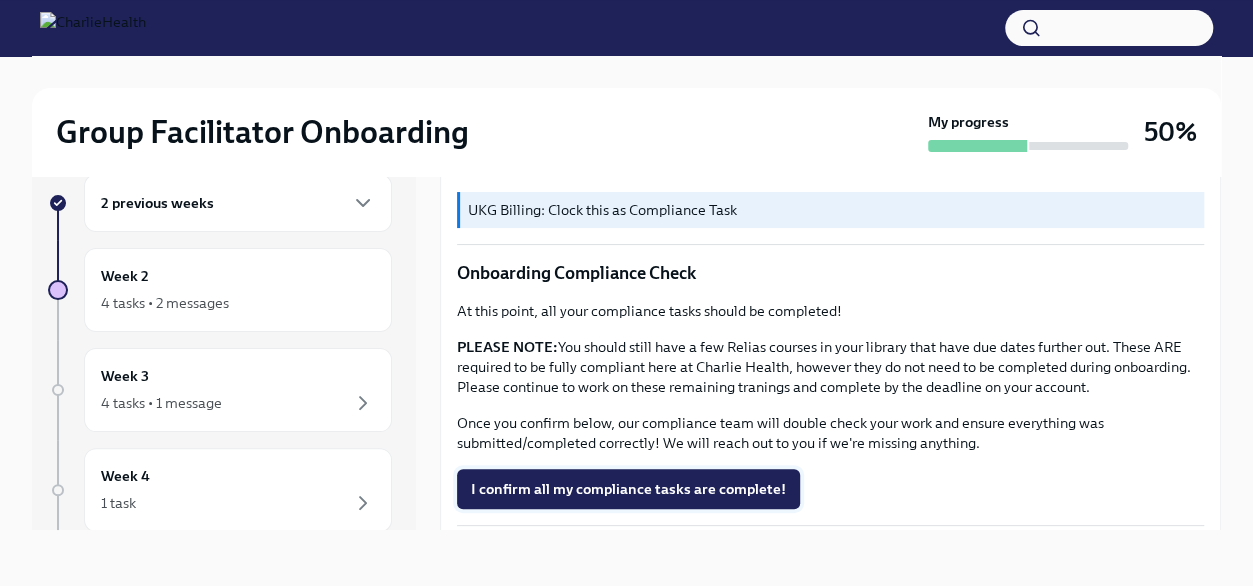 click on "I confirm all my compliance tasks are complete!" at bounding box center (628, 489) 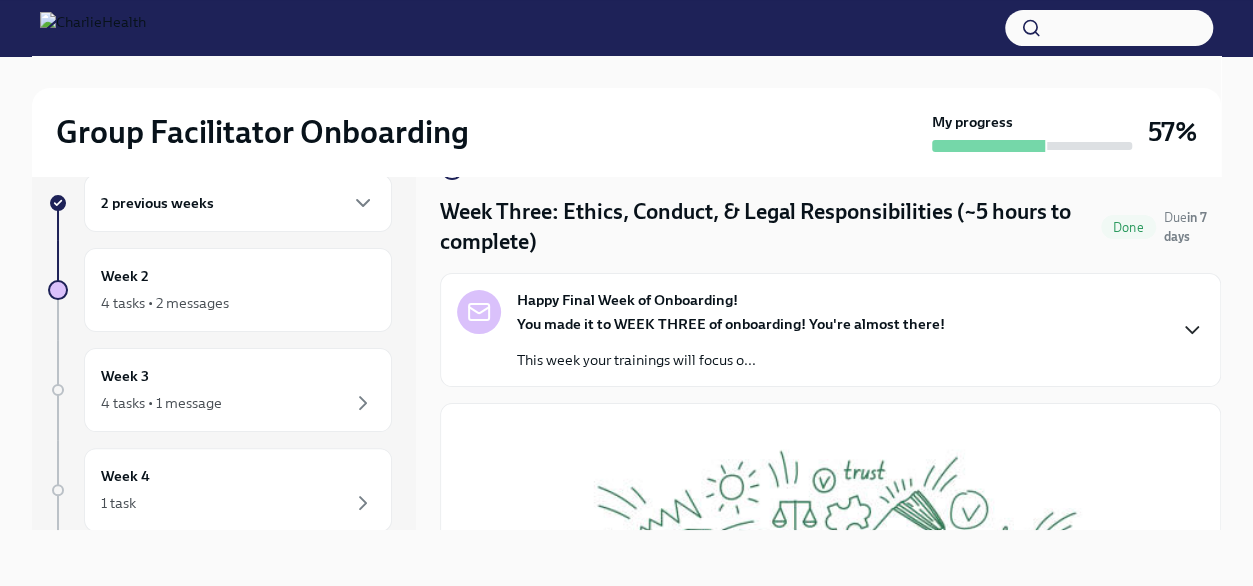 scroll, scrollTop: 0, scrollLeft: 0, axis: both 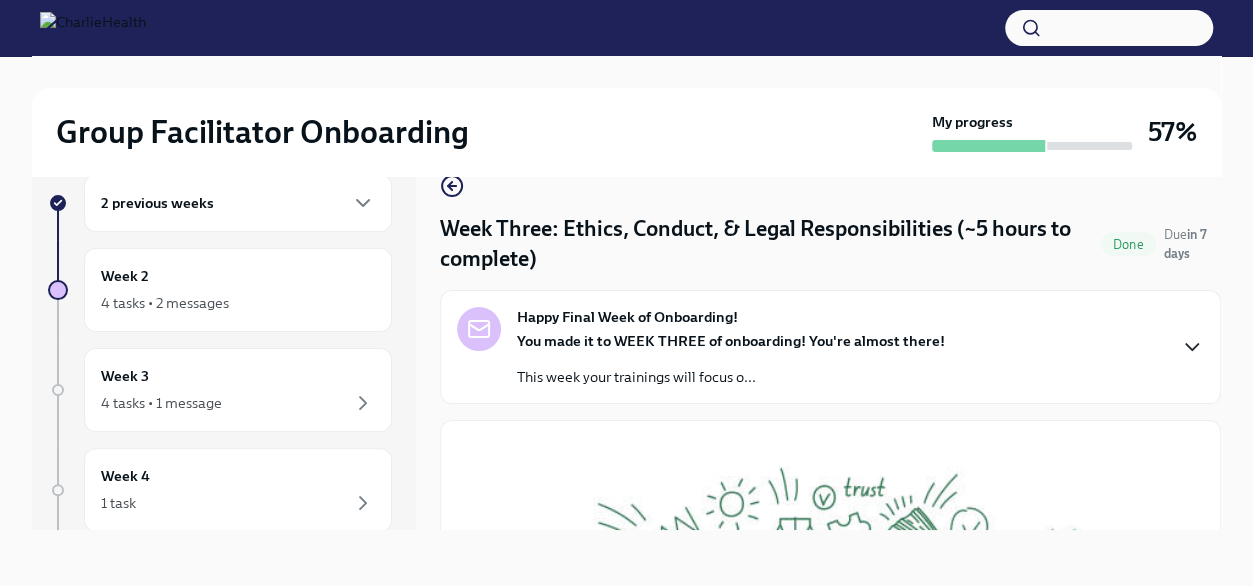 click 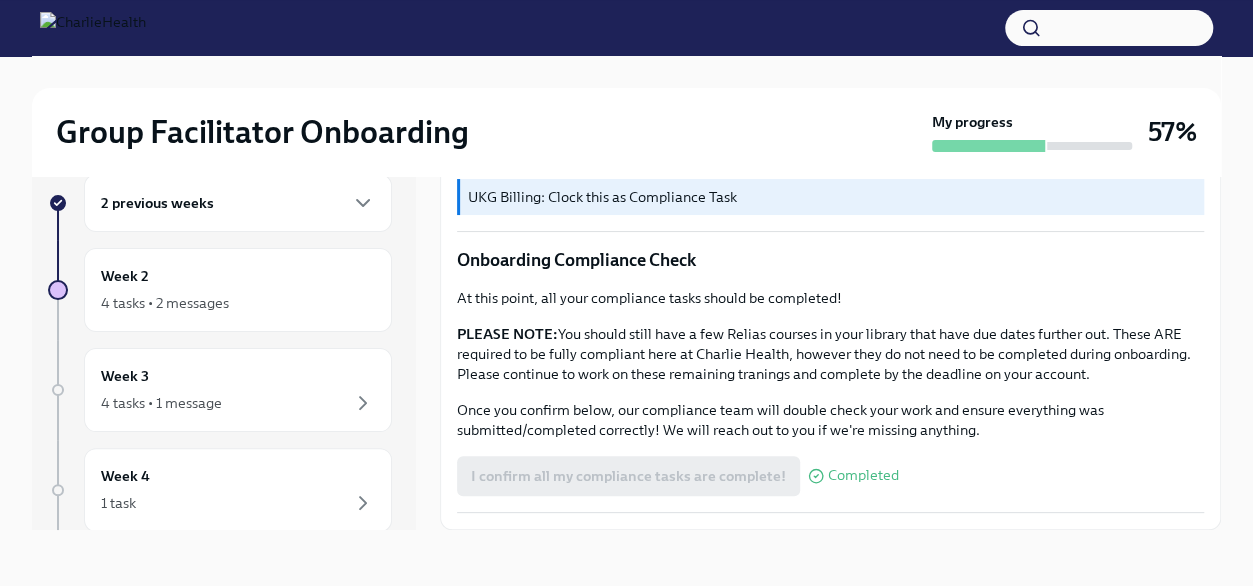 scroll, scrollTop: 1930, scrollLeft: 0, axis: vertical 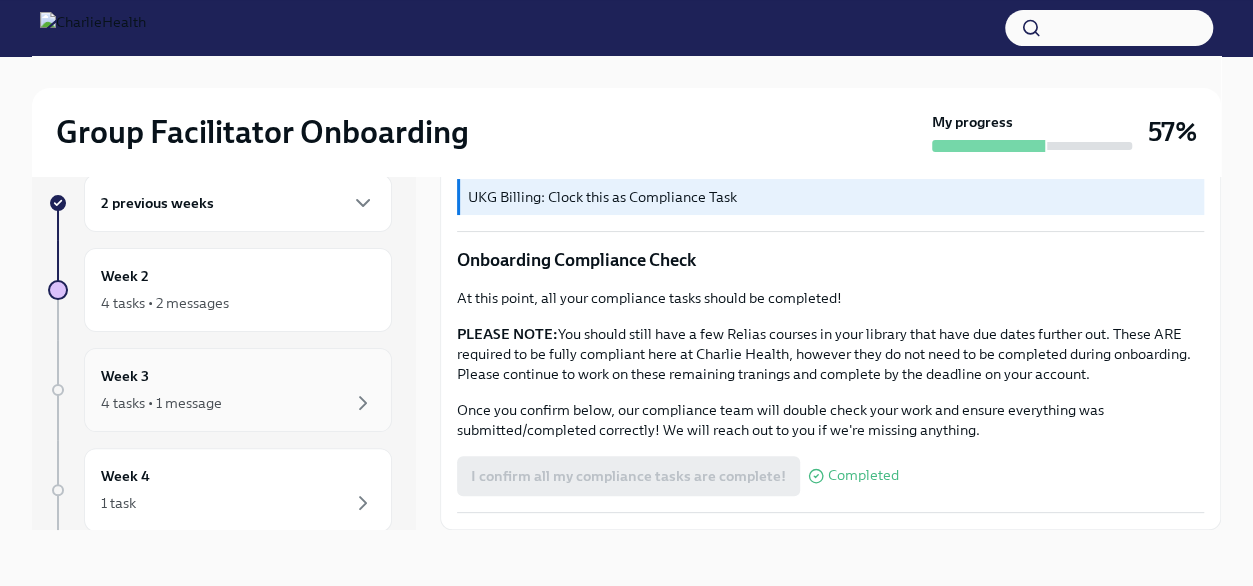 click on "4 tasks • 1 message" at bounding box center [238, 403] 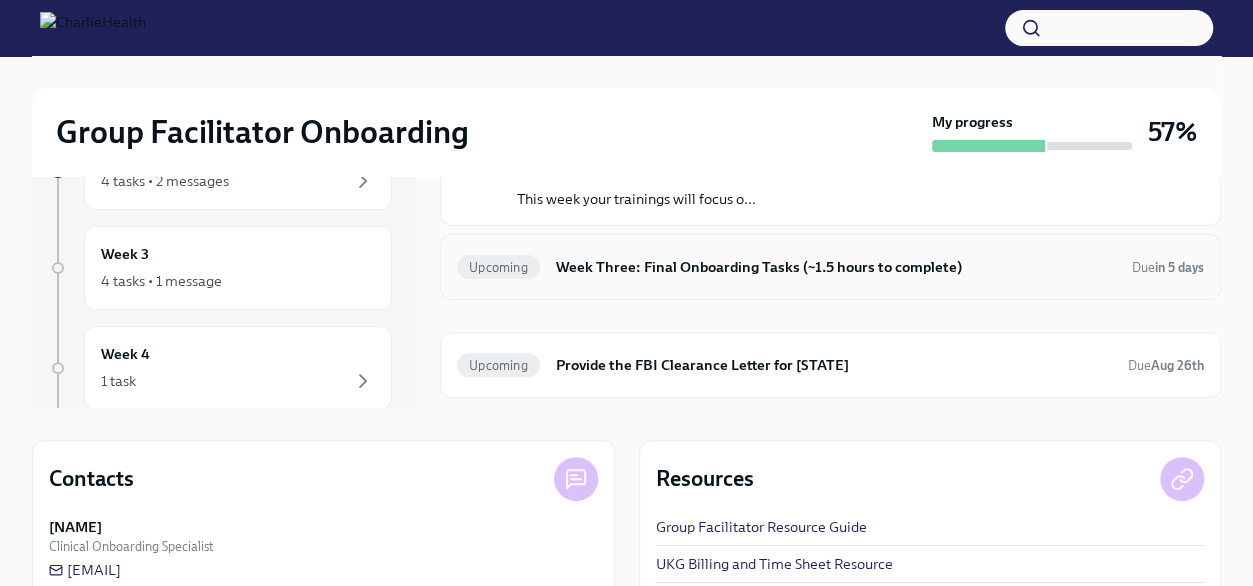 scroll, scrollTop: 0, scrollLeft: 0, axis: both 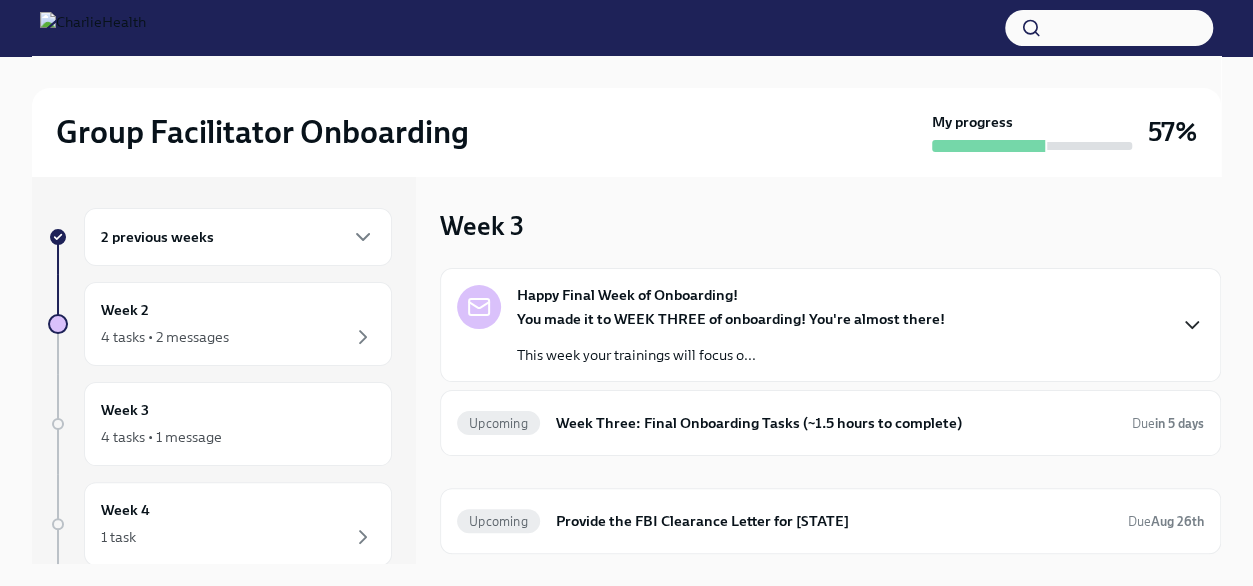 click 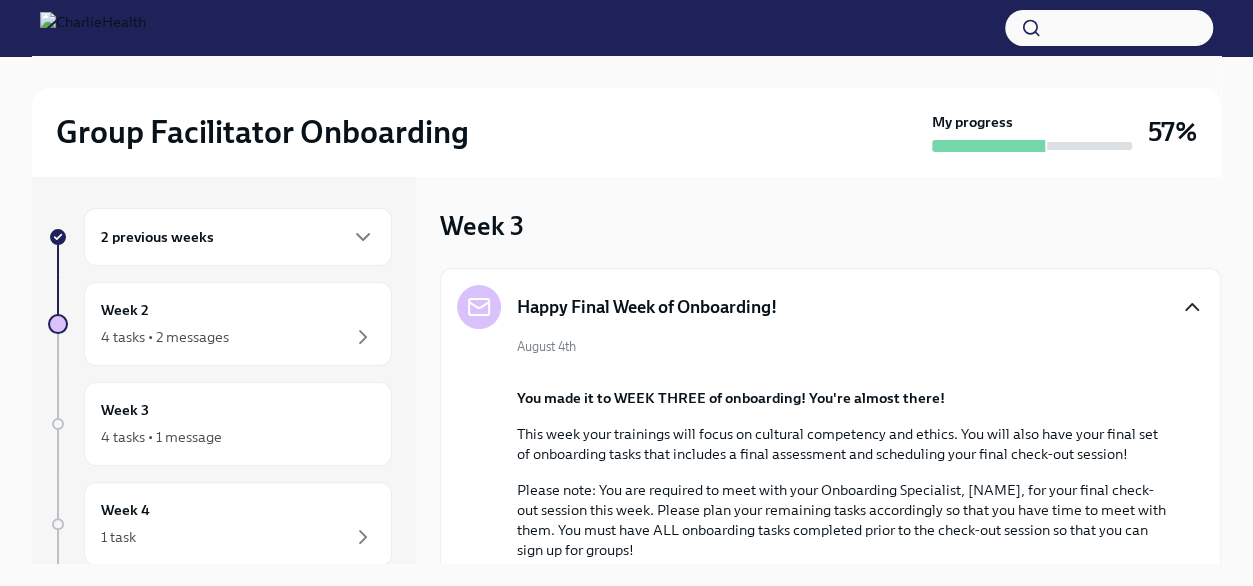 click 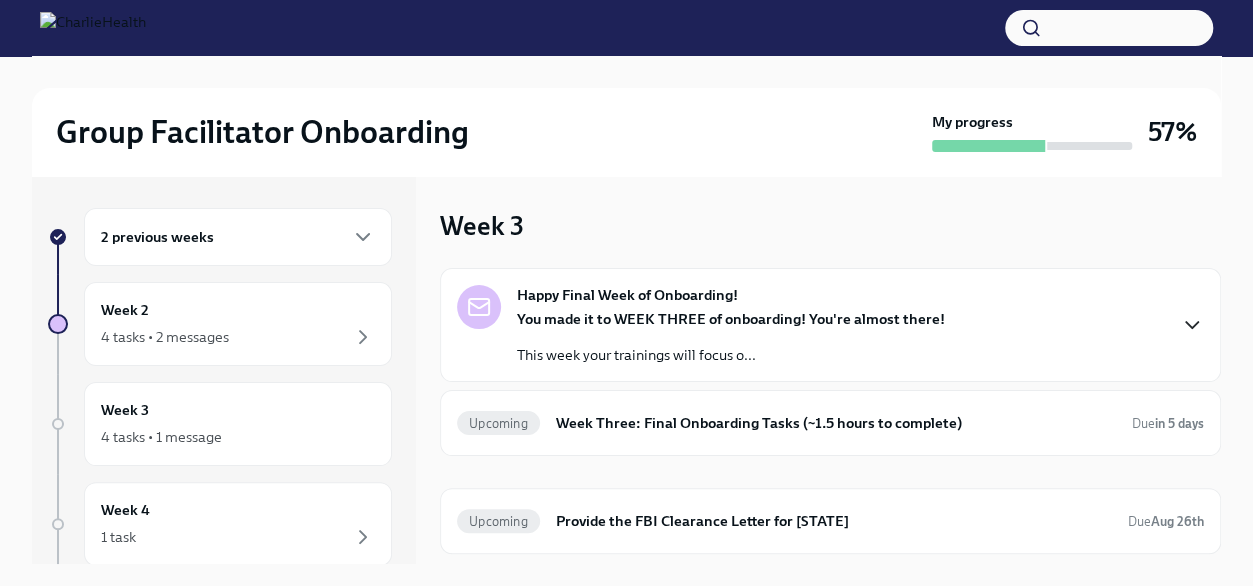 scroll, scrollTop: 50, scrollLeft: 0, axis: vertical 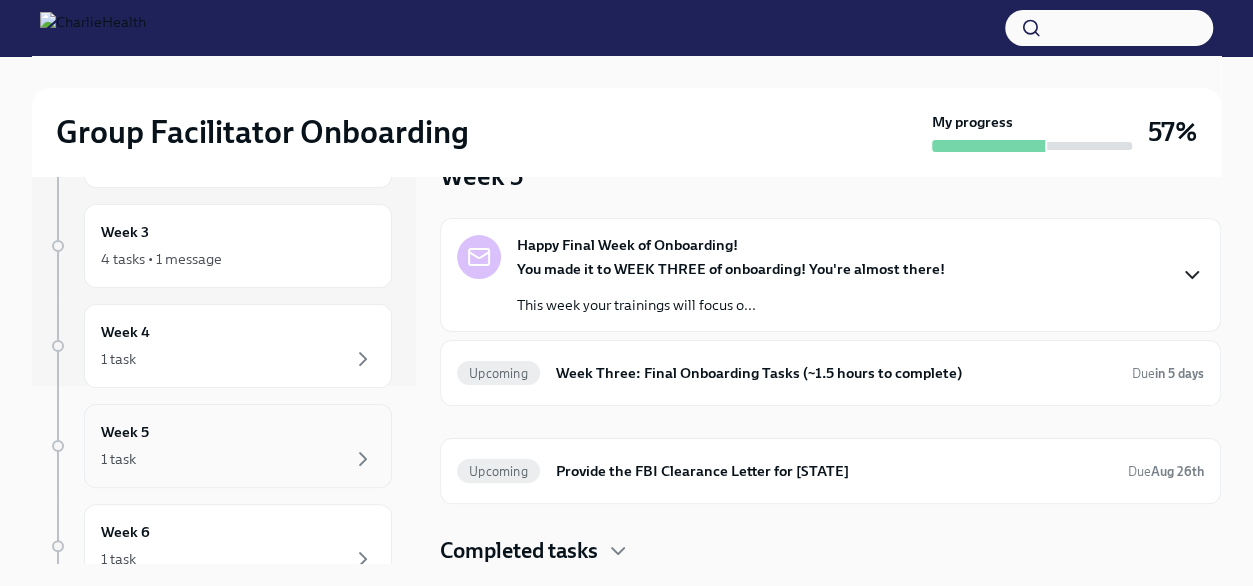 drag, startPoint x: 214, startPoint y: 374, endPoint x: 372, endPoint y: 403, distance: 160.63934 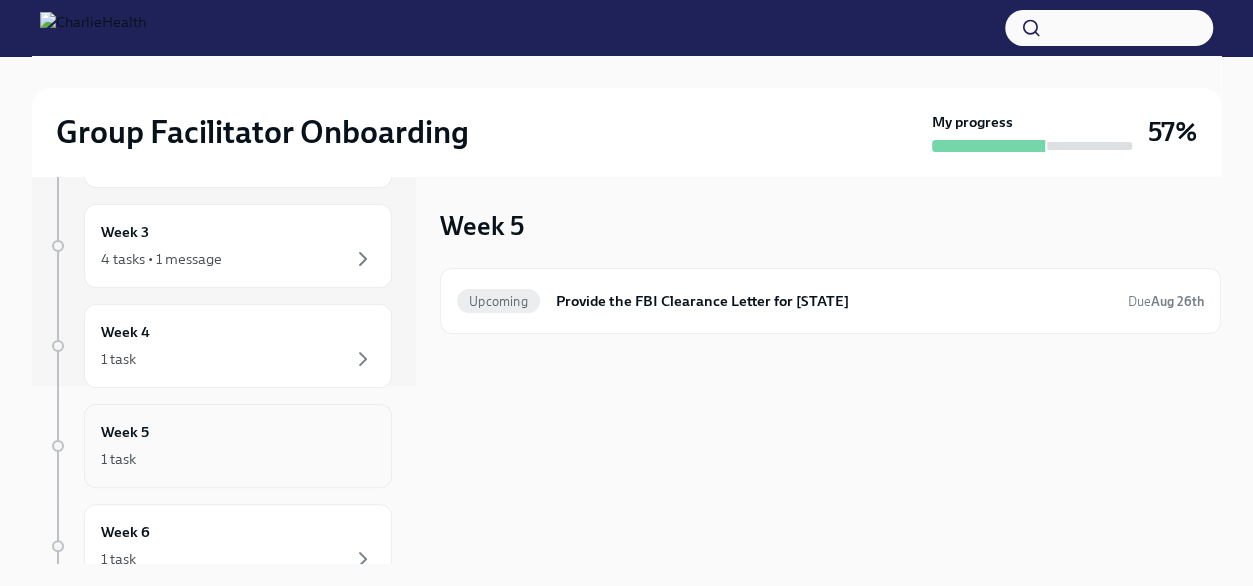 scroll, scrollTop: 0, scrollLeft: 0, axis: both 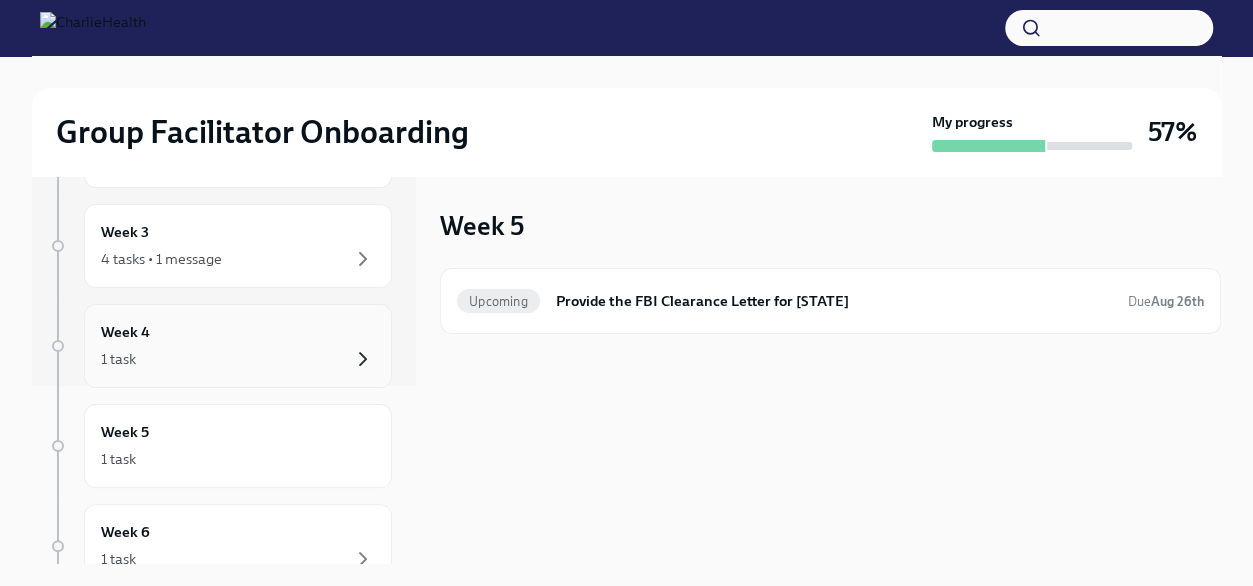 click 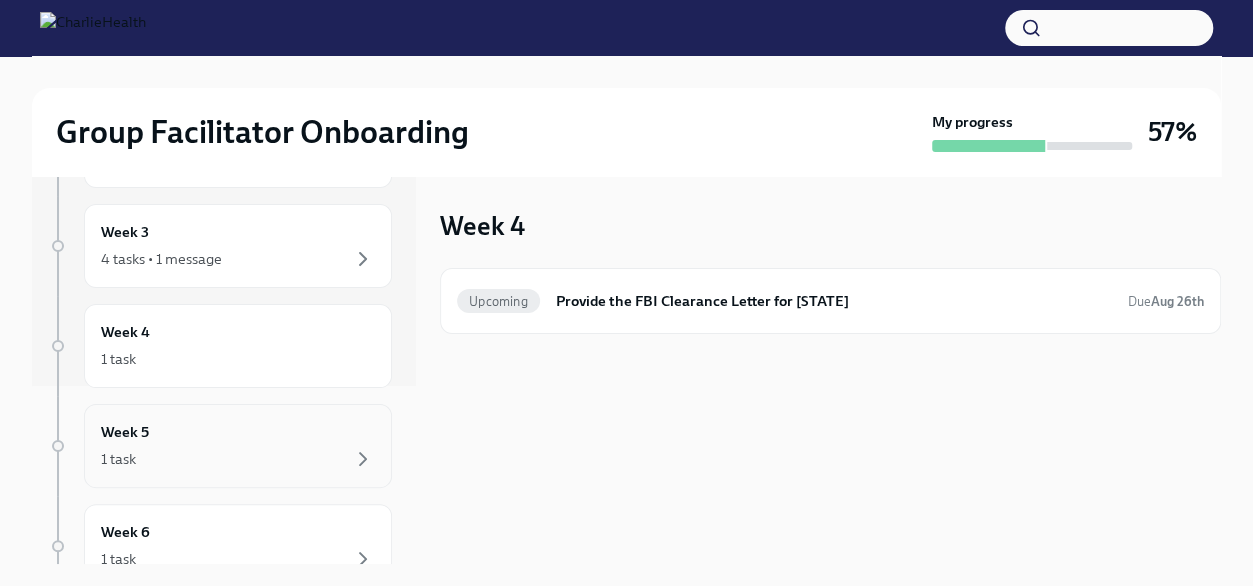 click on "1 task" at bounding box center (238, 459) 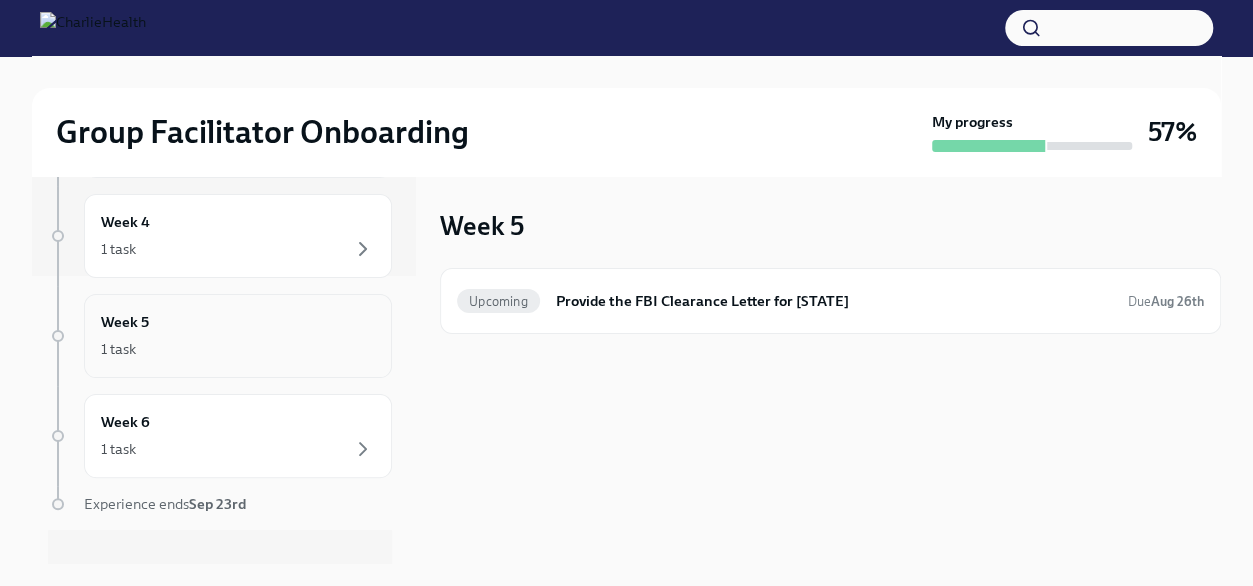 scroll, scrollTop: 314, scrollLeft: 0, axis: vertical 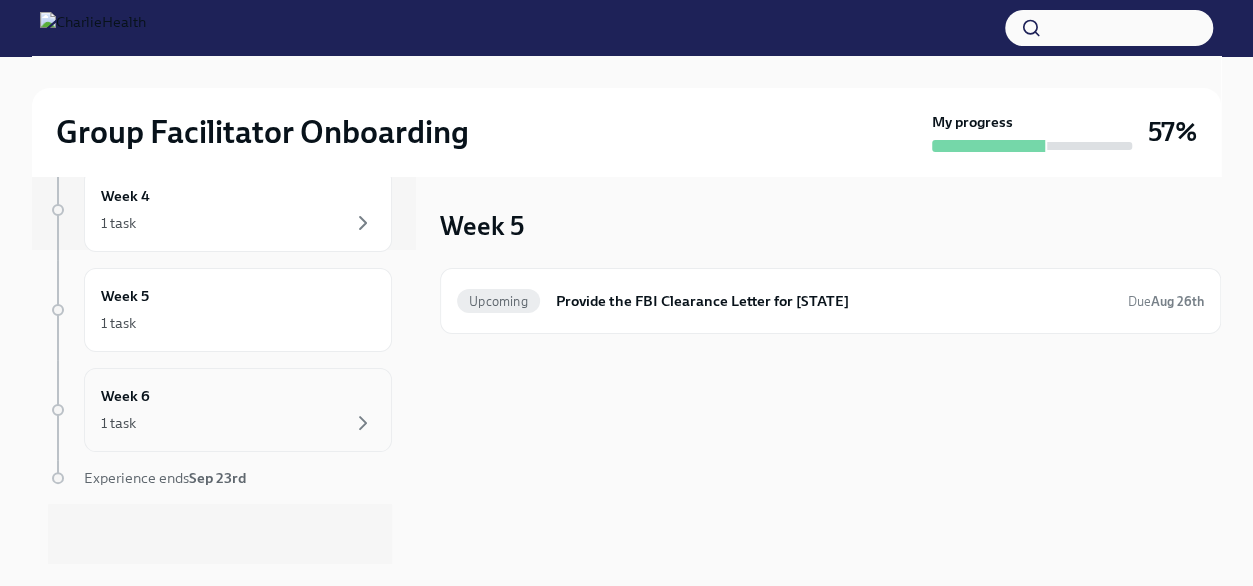 click on "1 task" at bounding box center (238, 423) 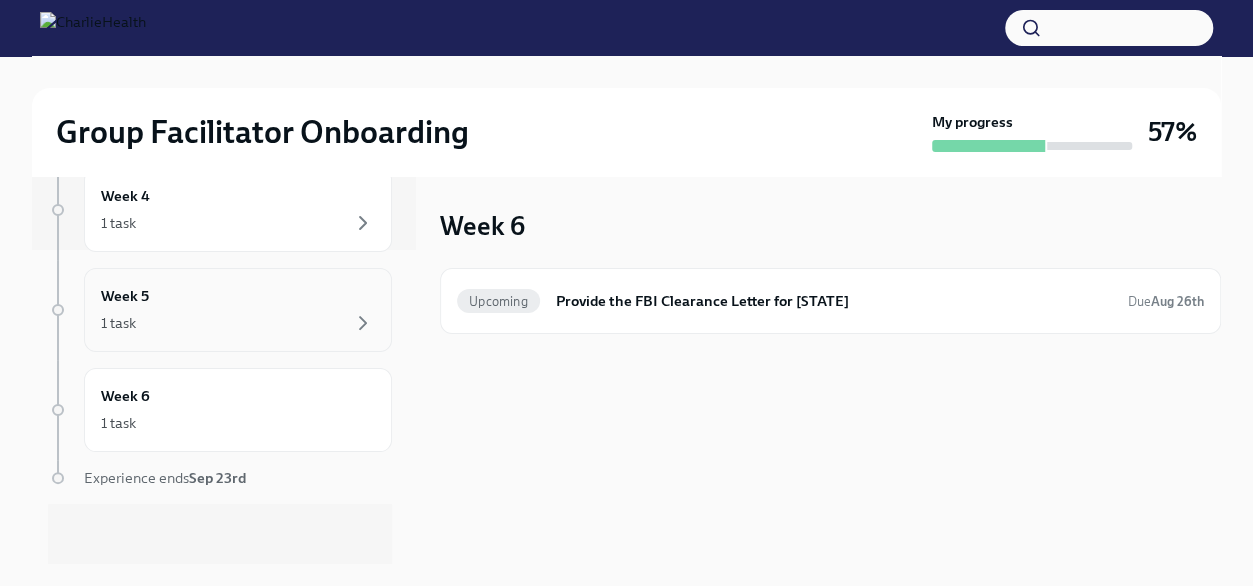 click on "1 task" at bounding box center [238, 323] 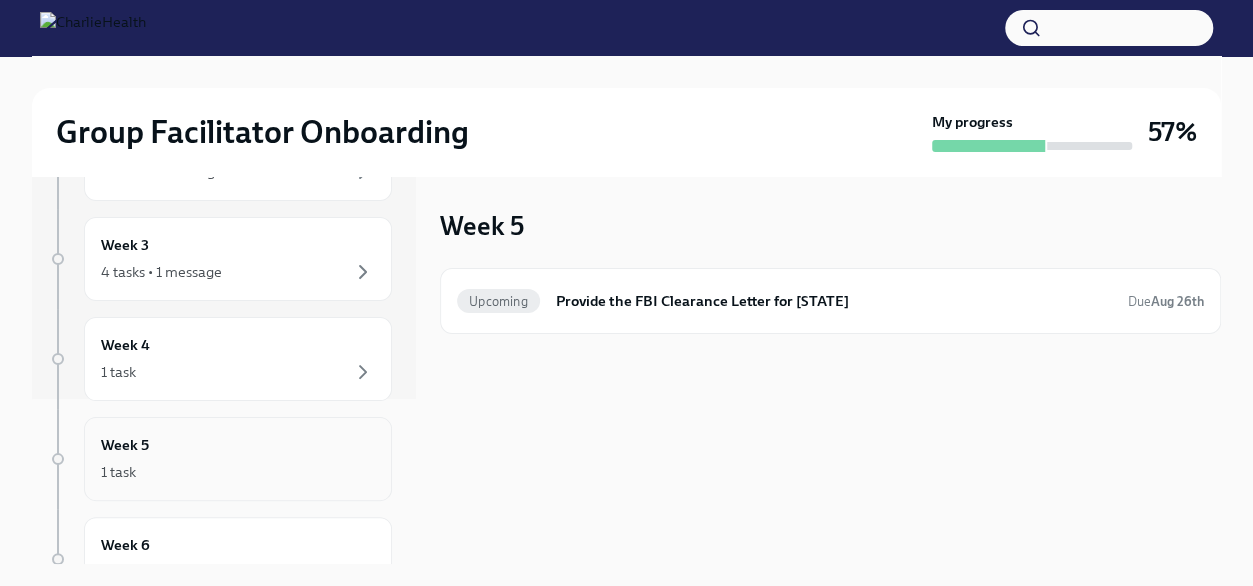 scroll, scrollTop: 158, scrollLeft: 0, axis: vertical 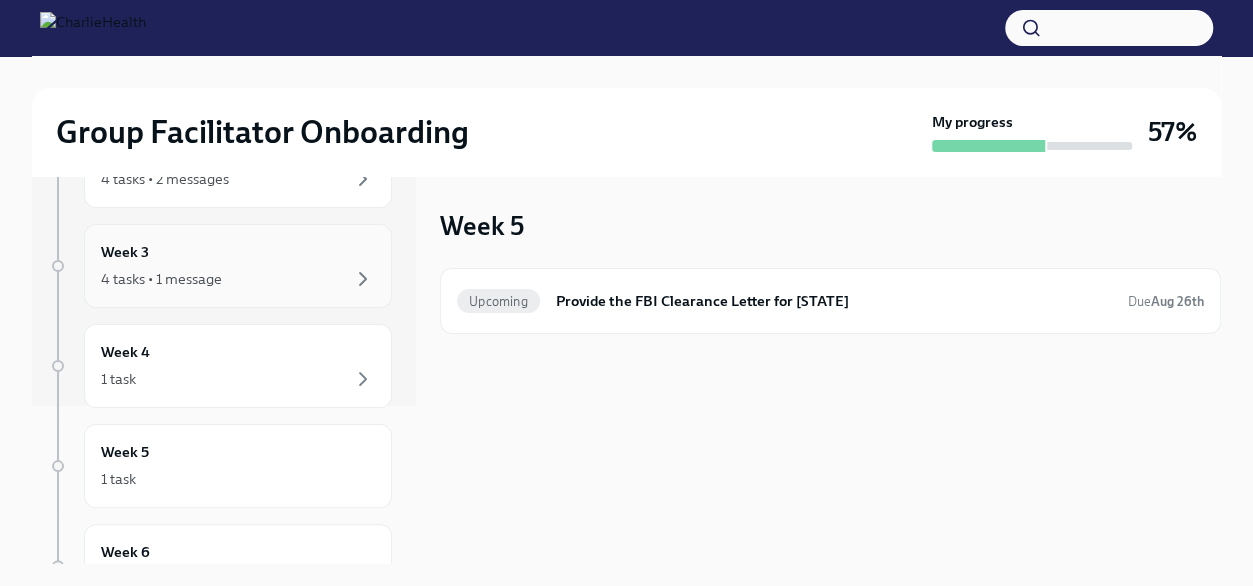 drag, startPoint x: 270, startPoint y: 345, endPoint x: 174, endPoint y: 273, distance: 120 